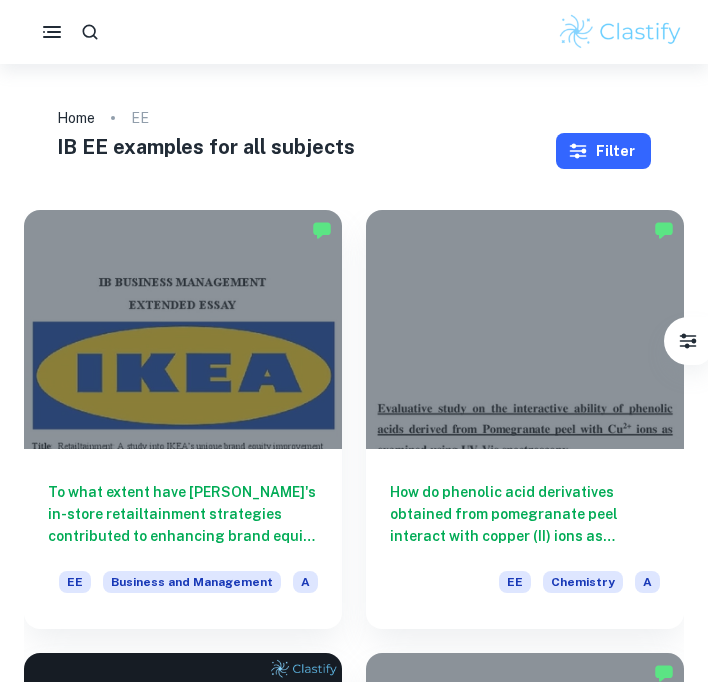 drag, startPoint x: 0, startPoint y: 0, endPoint x: 588, endPoint y: 162, distance: 609.9082 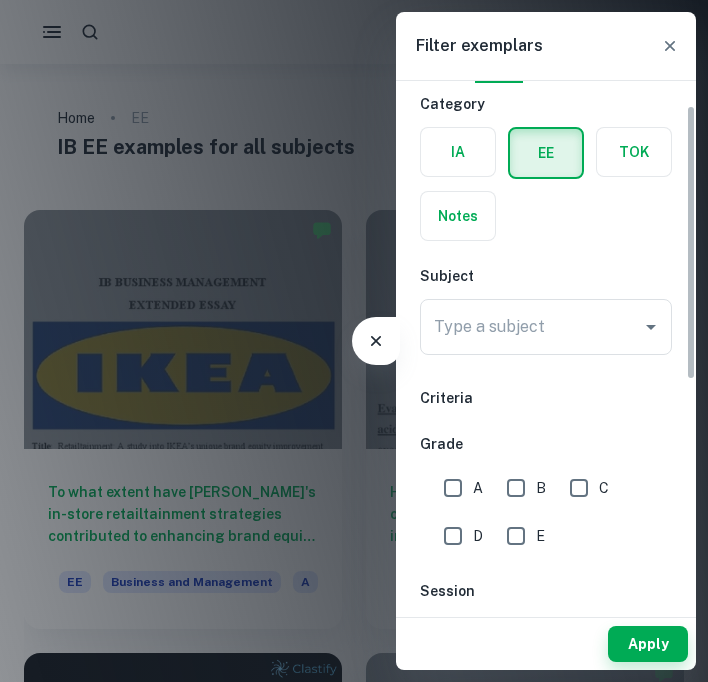 scroll, scrollTop: 56, scrollLeft: 0, axis: vertical 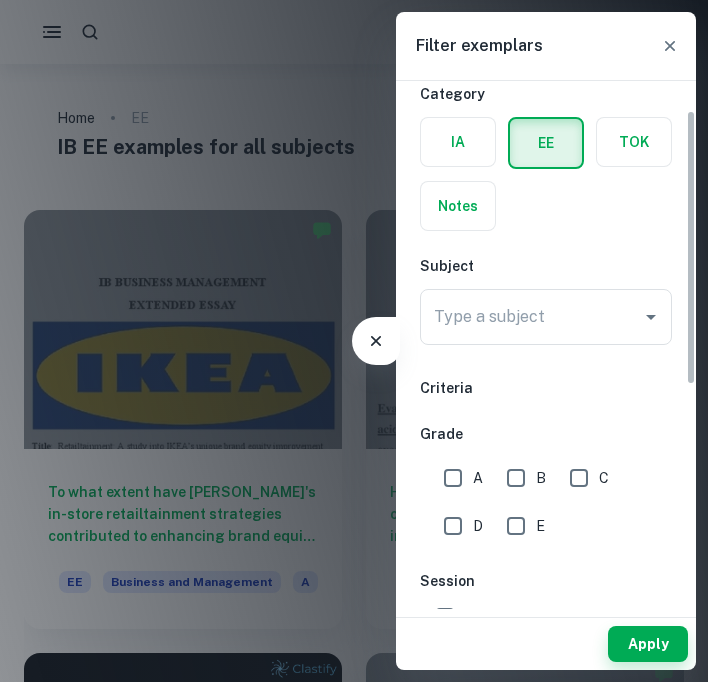 click on "Type a subject" at bounding box center (531, 317) 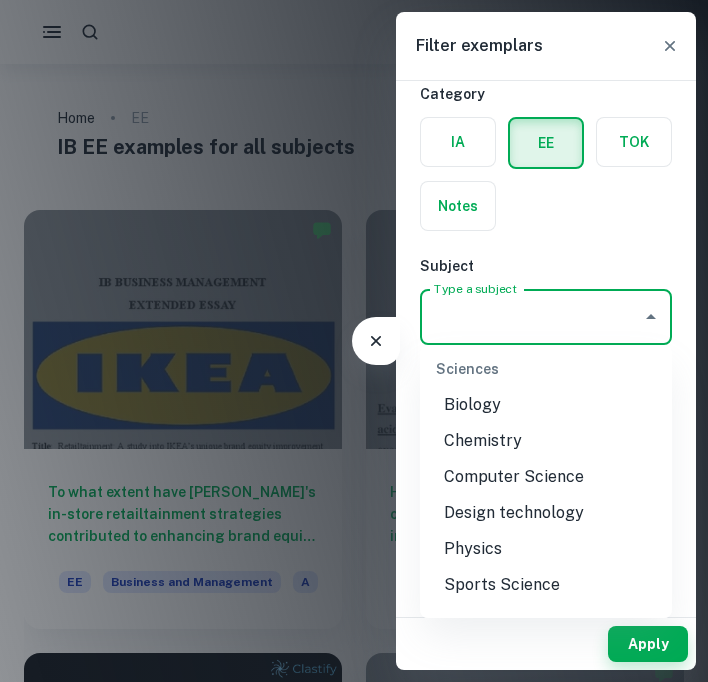 scroll, scrollTop: 2281, scrollLeft: 0, axis: vertical 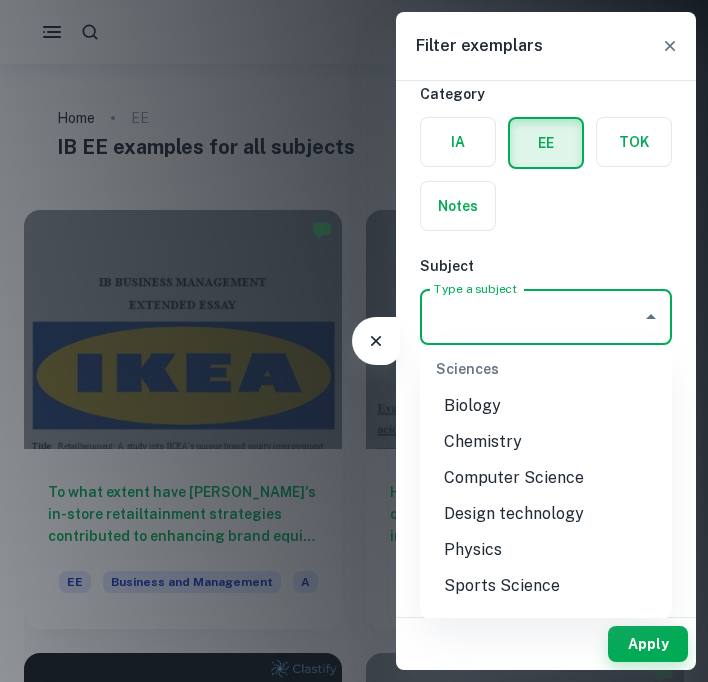 click on "Biology" at bounding box center (546, 406) 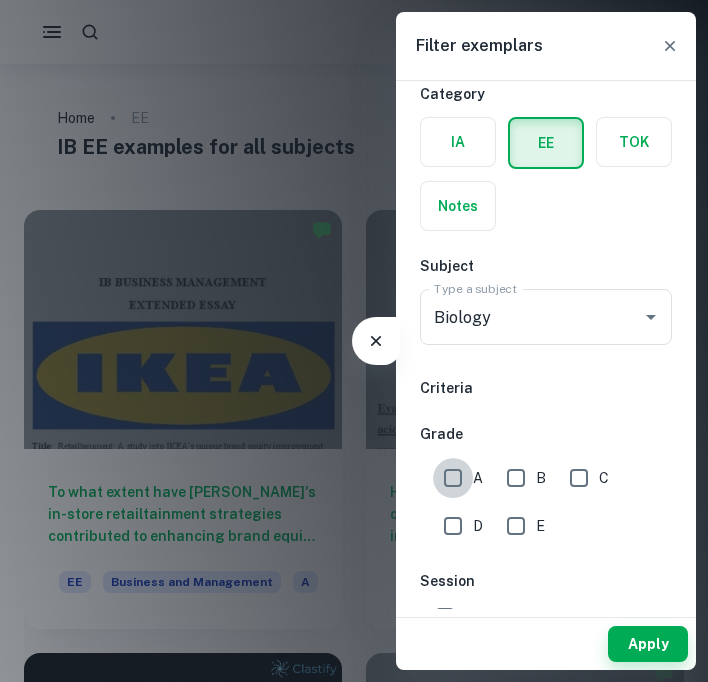 click on "A" at bounding box center (453, 478) 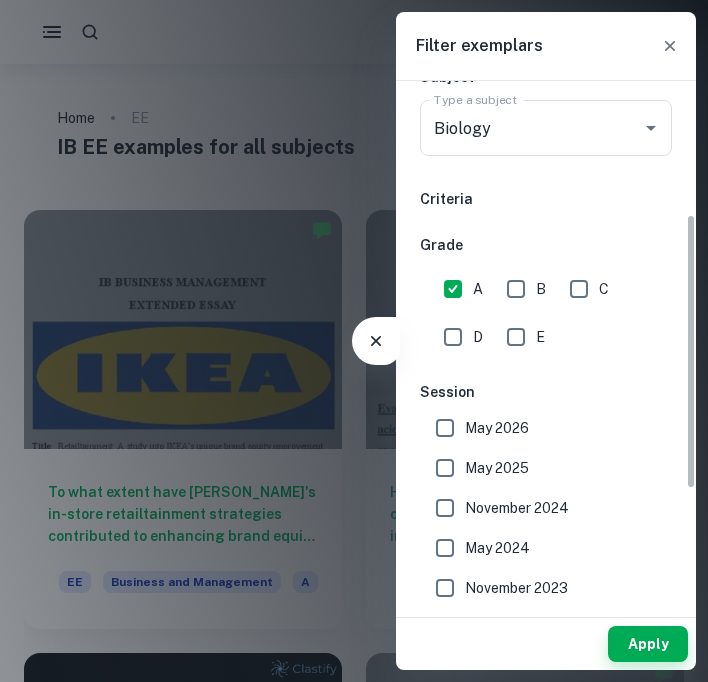 scroll, scrollTop: 255, scrollLeft: 0, axis: vertical 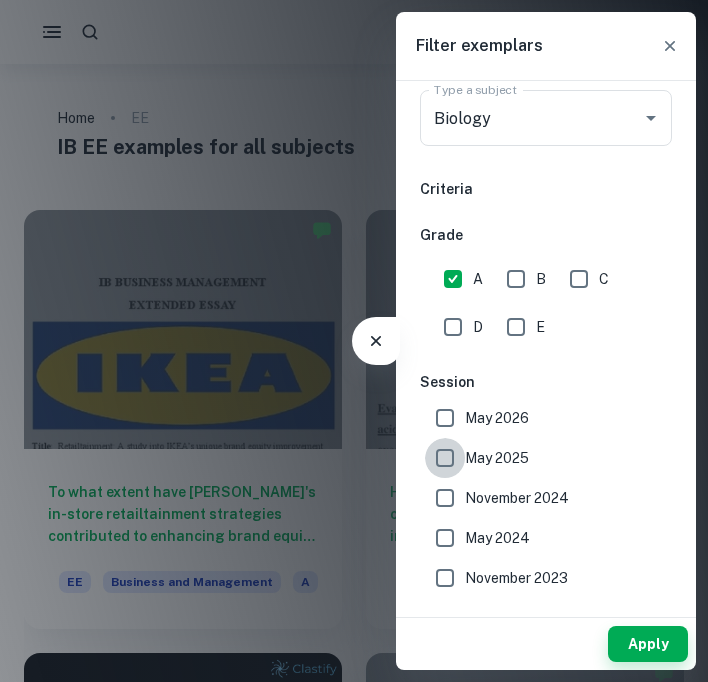 click on "May 2025" at bounding box center (445, 458) 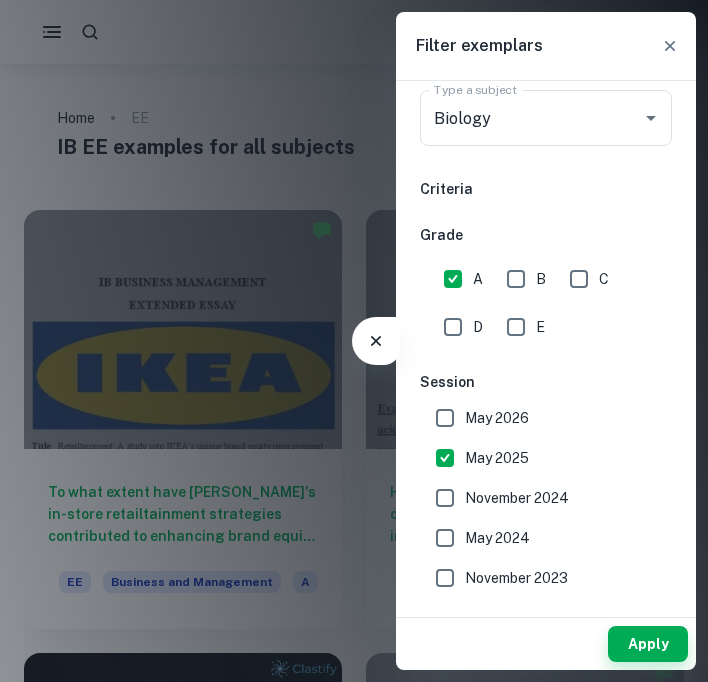 click on "May 2025" at bounding box center (445, 458) 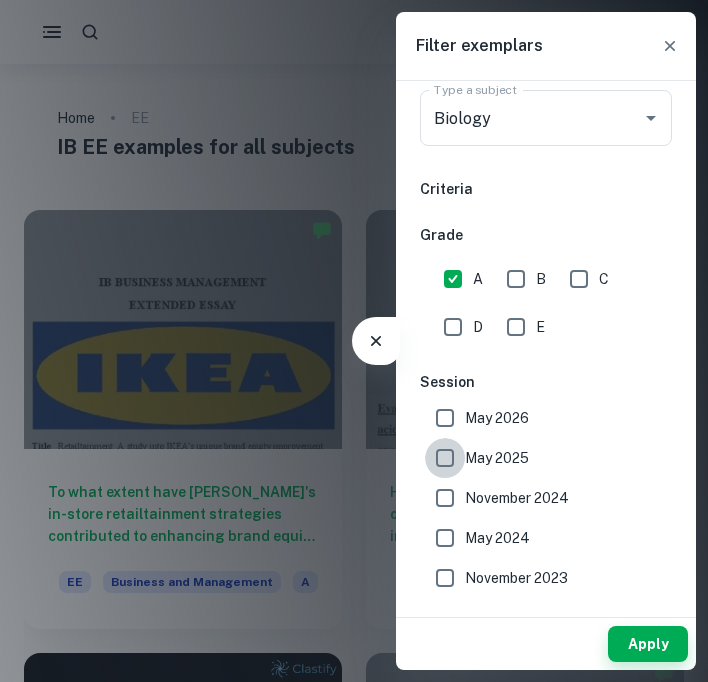 click on "May 2025" at bounding box center (445, 458) 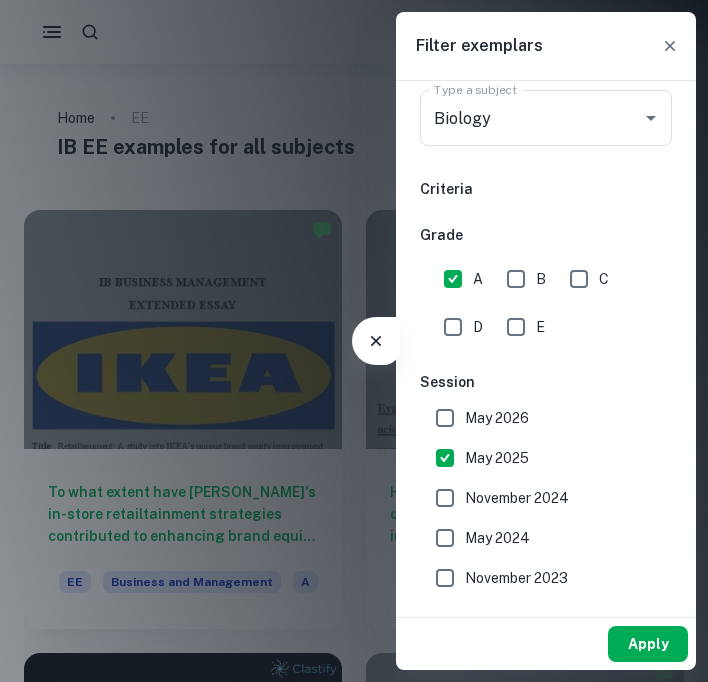 click on "Apply" at bounding box center (648, 644) 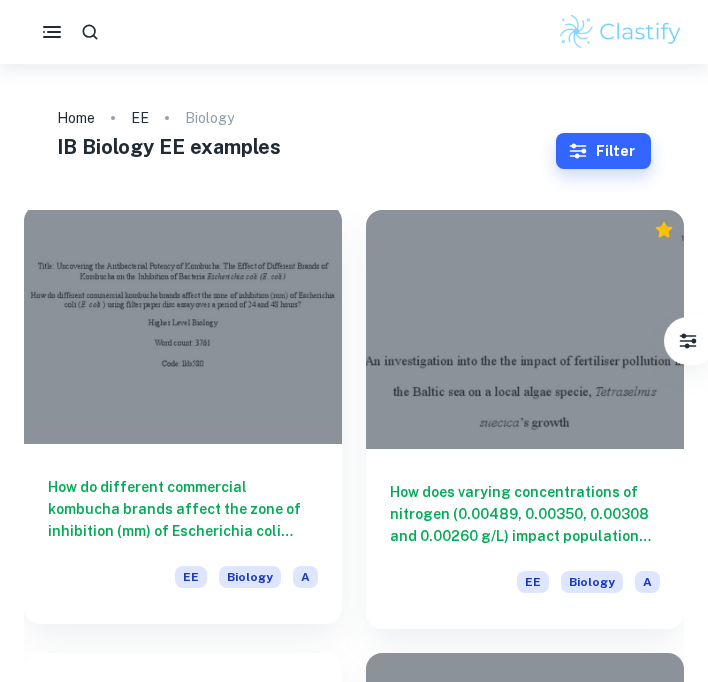 click at bounding box center (183, 324) 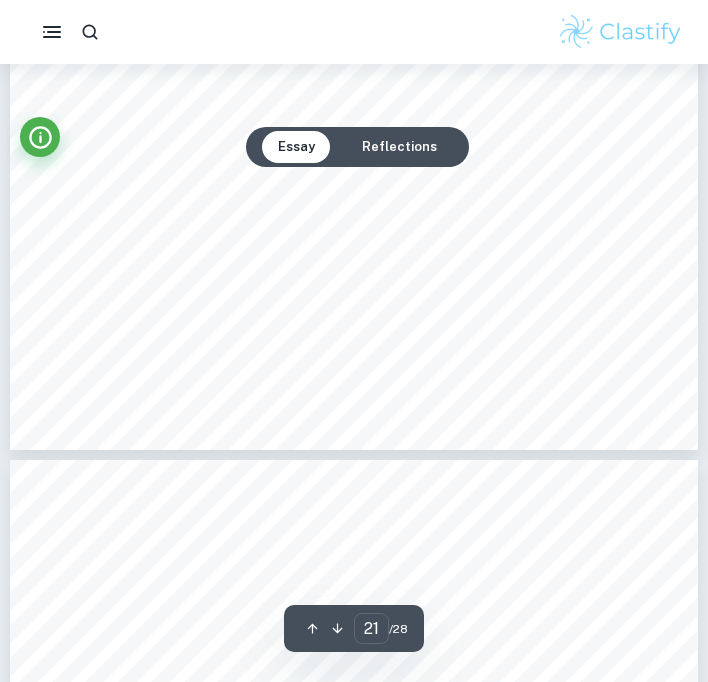 scroll, scrollTop: 18110, scrollLeft: 0, axis: vertical 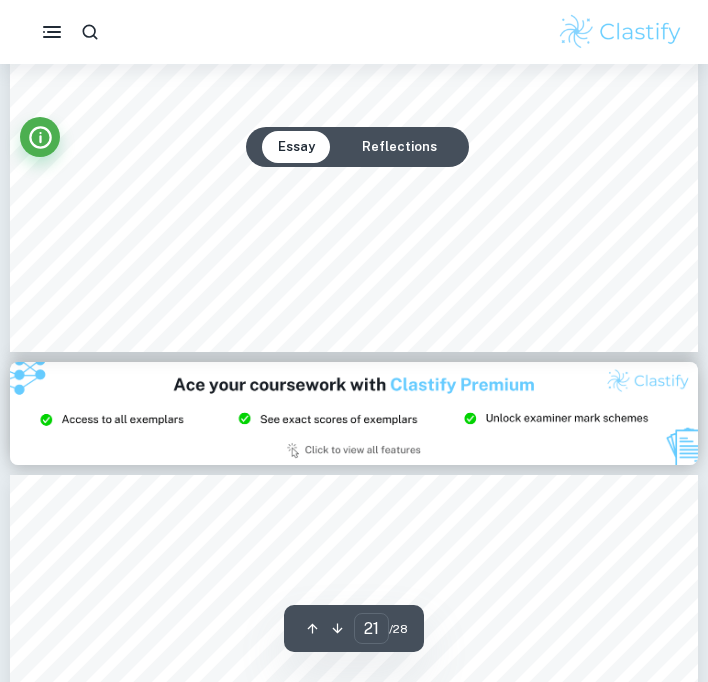 type on "20" 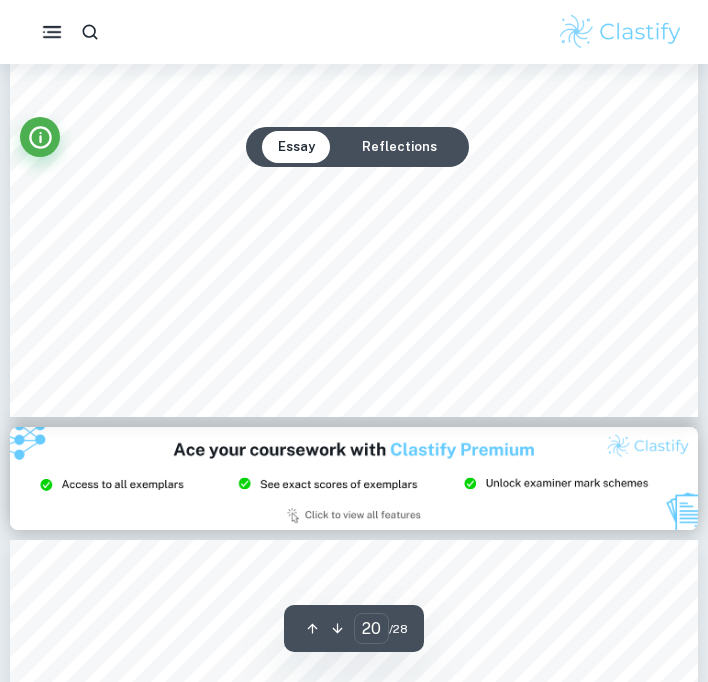click at bounding box center [354, 32] 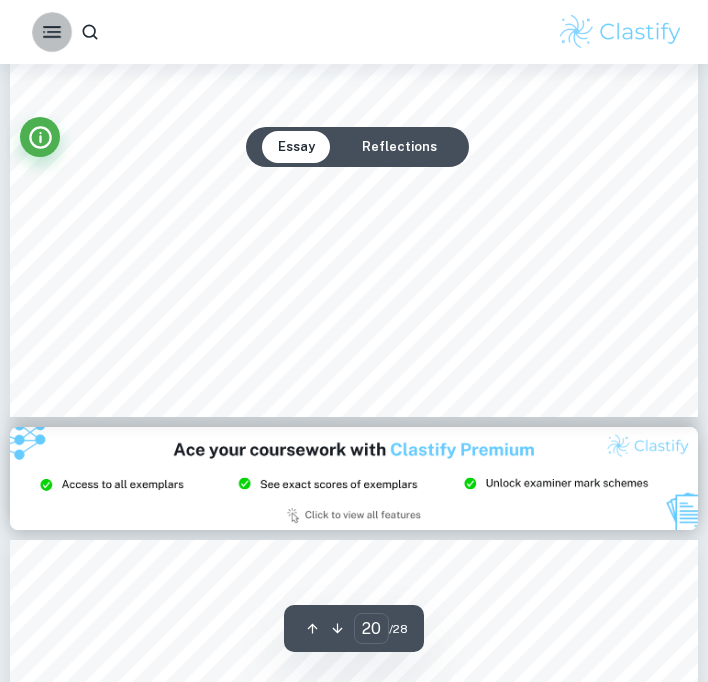 click 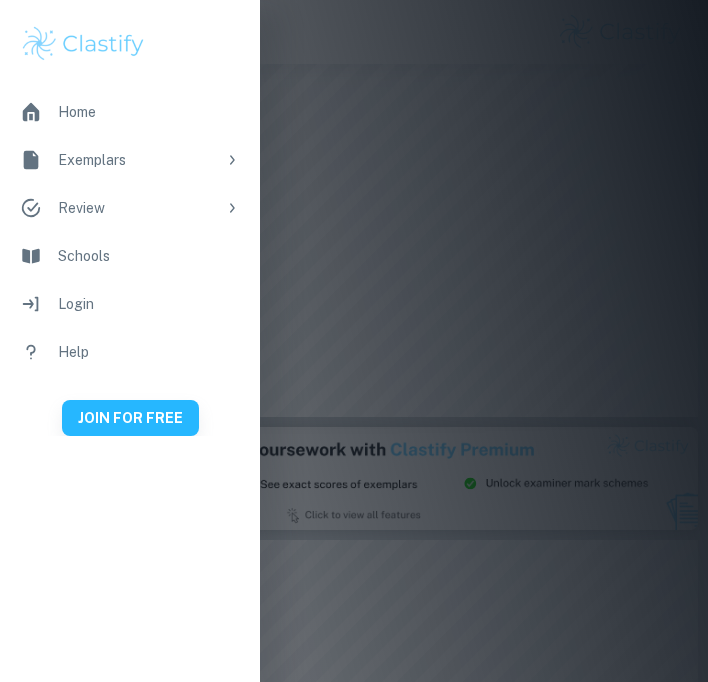 click on "Home" at bounding box center (149, 112) 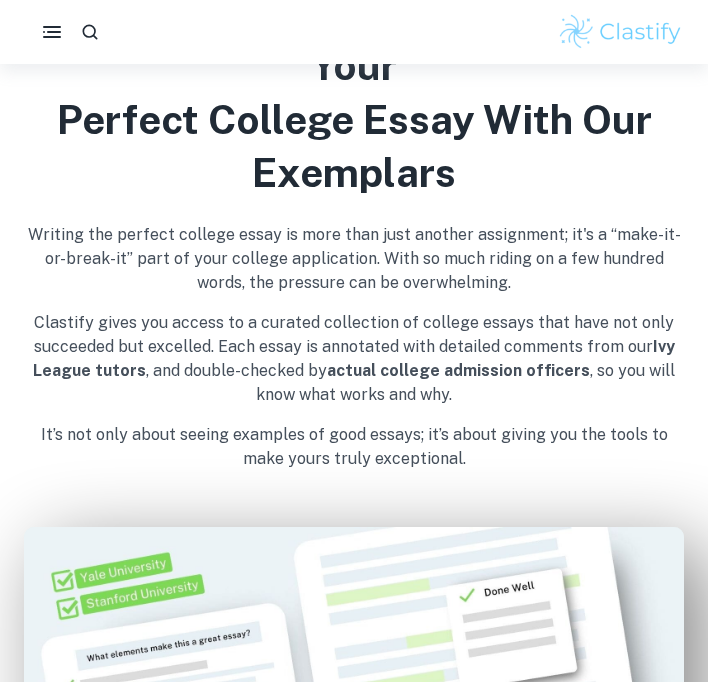 scroll, scrollTop: 840, scrollLeft: 0, axis: vertical 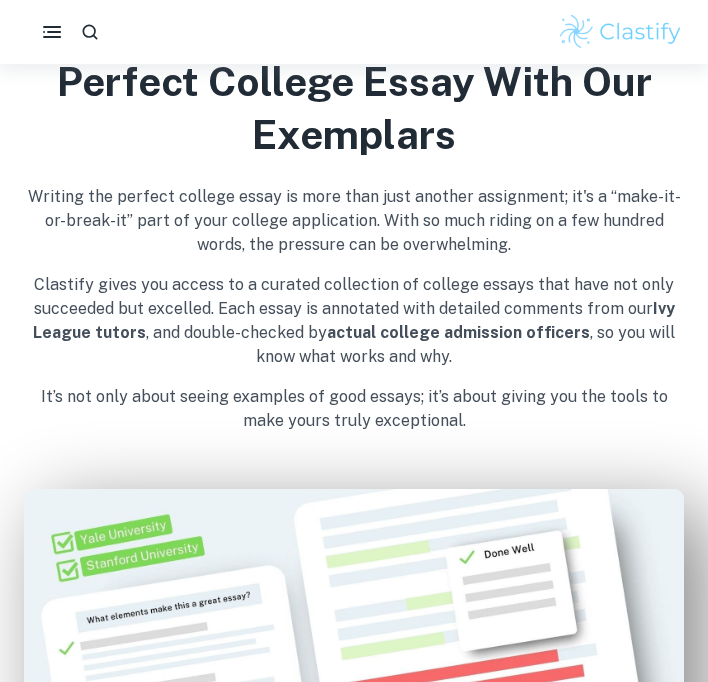 click at bounding box center [52, 32] 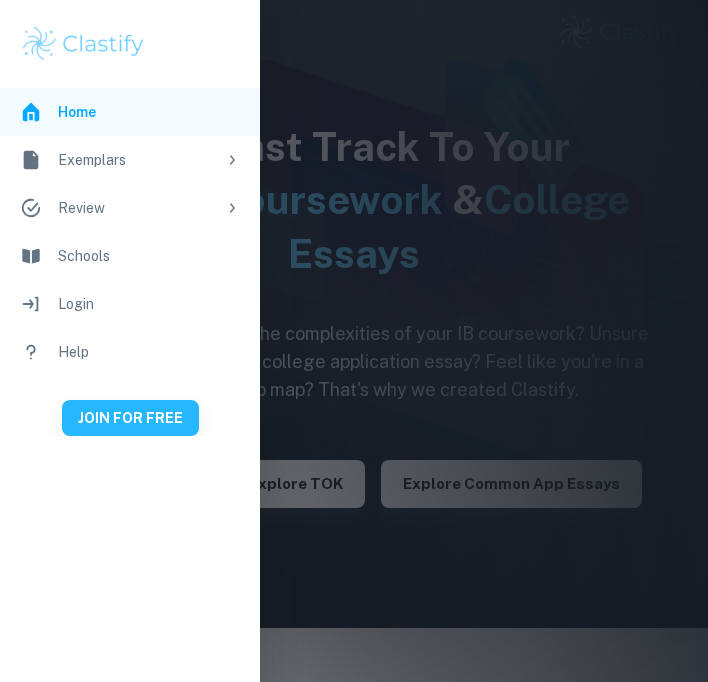 scroll, scrollTop: 0, scrollLeft: 0, axis: both 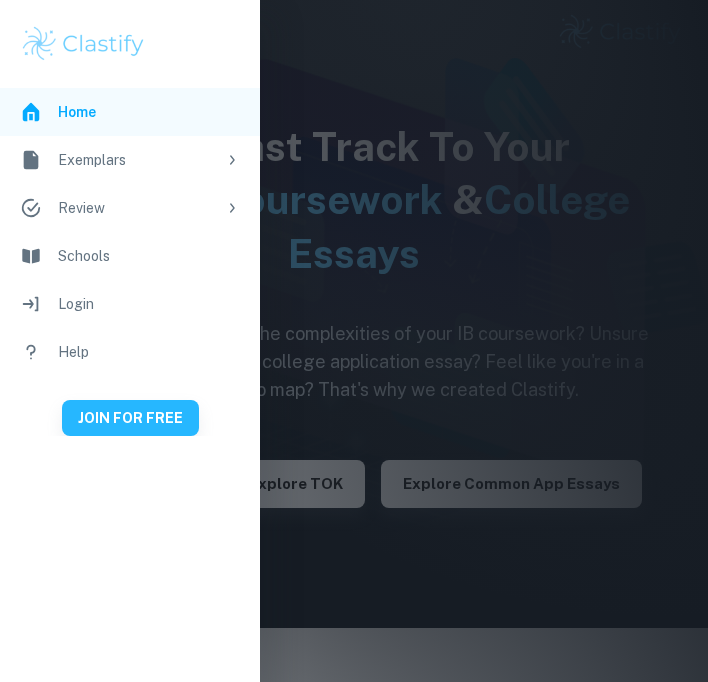 click on "Review" at bounding box center (137, 208) 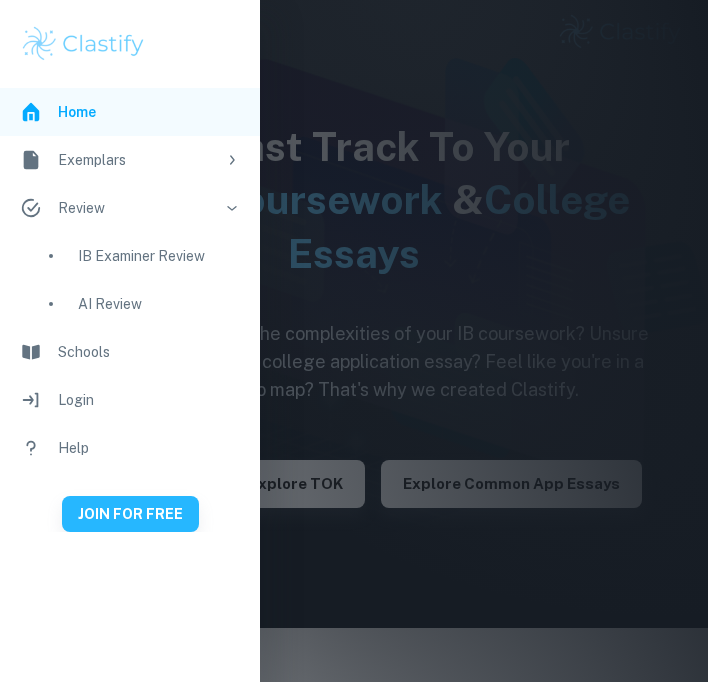 click on "IB Examiner Review" at bounding box center [159, 256] 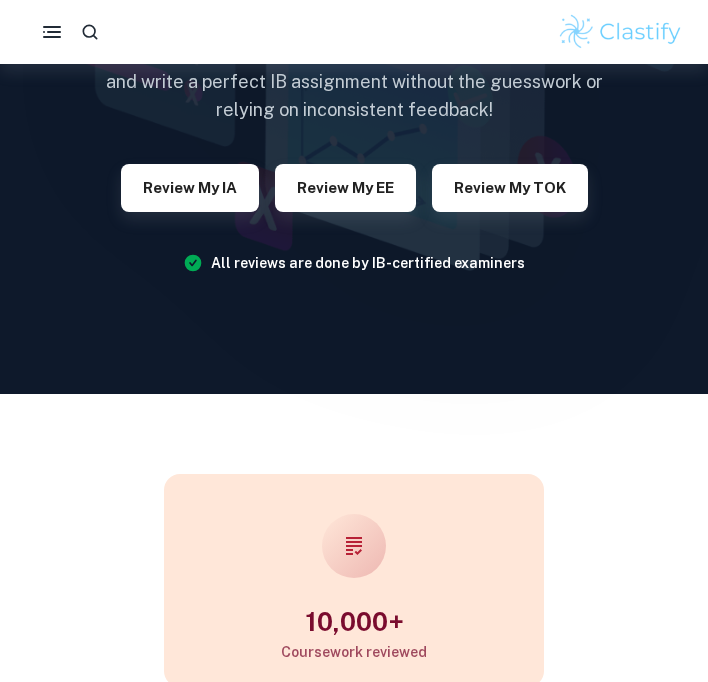 scroll, scrollTop: 281, scrollLeft: 0, axis: vertical 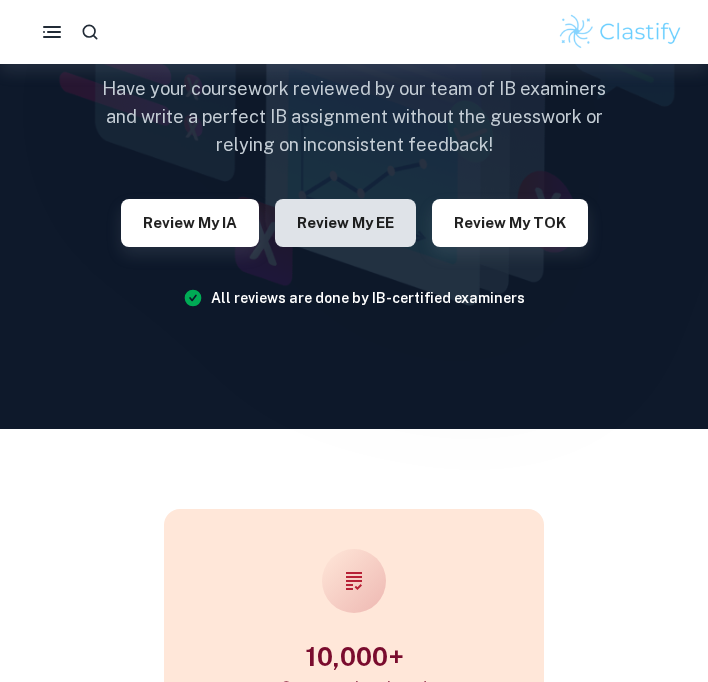 click on "Review my EE" at bounding box center [345, 223] 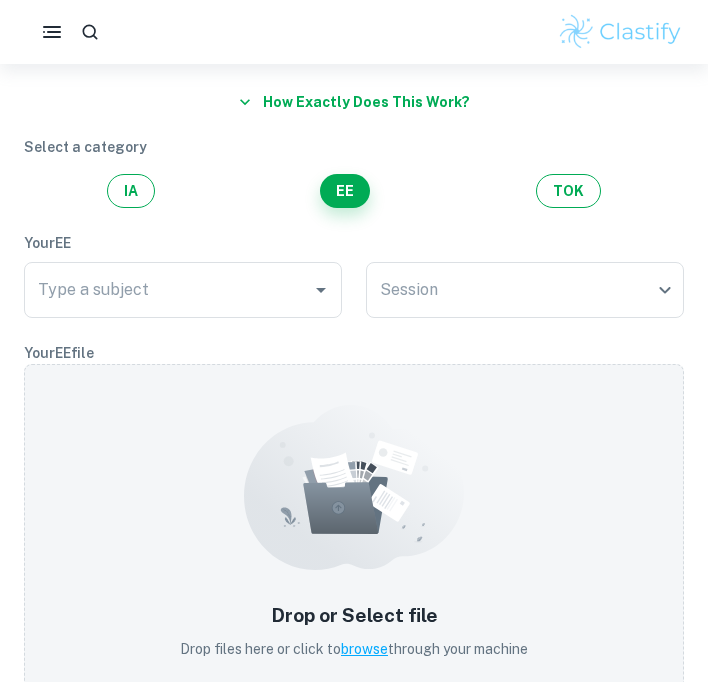 scroll, scrollTop: 139, scrollLeft: 0, axis: vertical 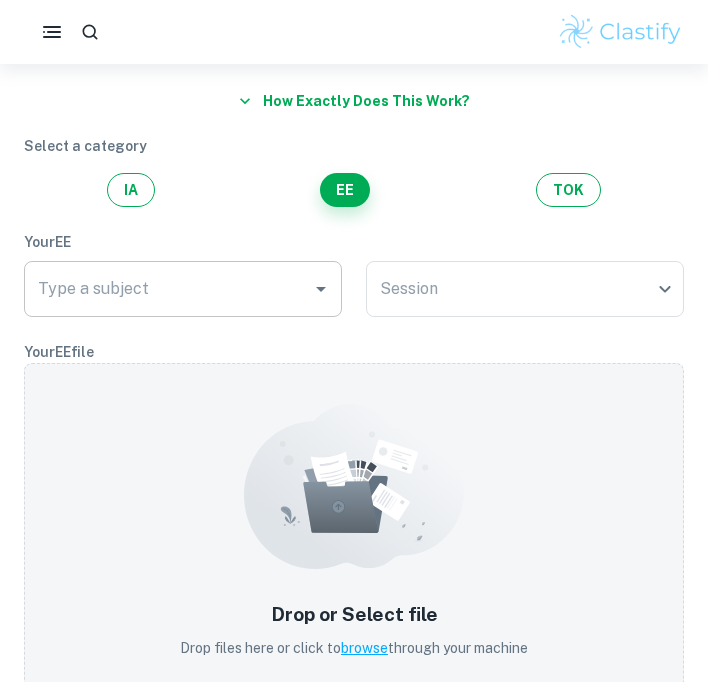 click on "Type a subject" at bounding box center (168, 289) 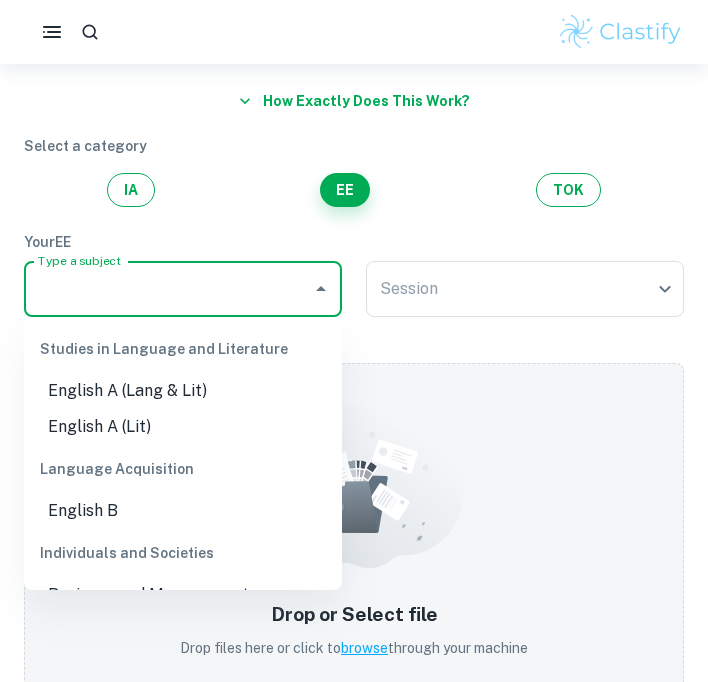 click on "English B" at bounding box center (183, 511) 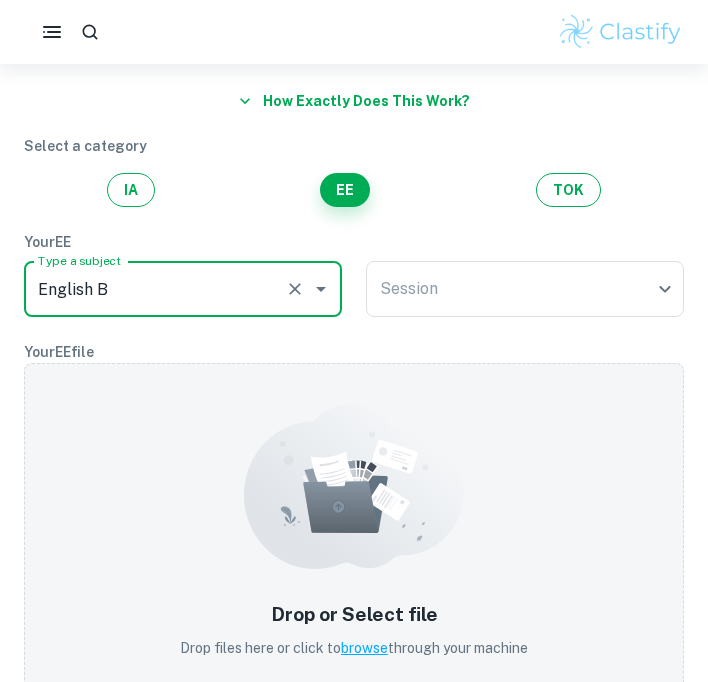 scroll, scrollTop: 149, scrollLeft: 0, axis: vertical 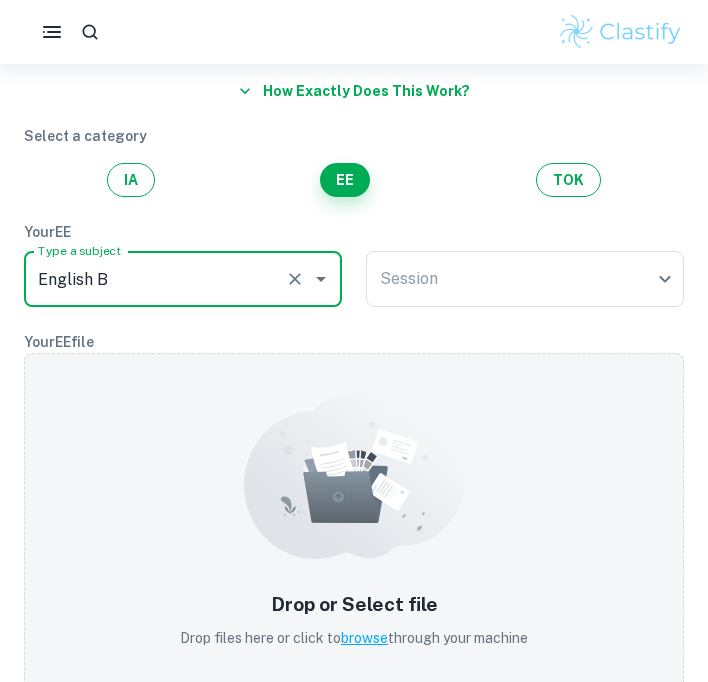 click 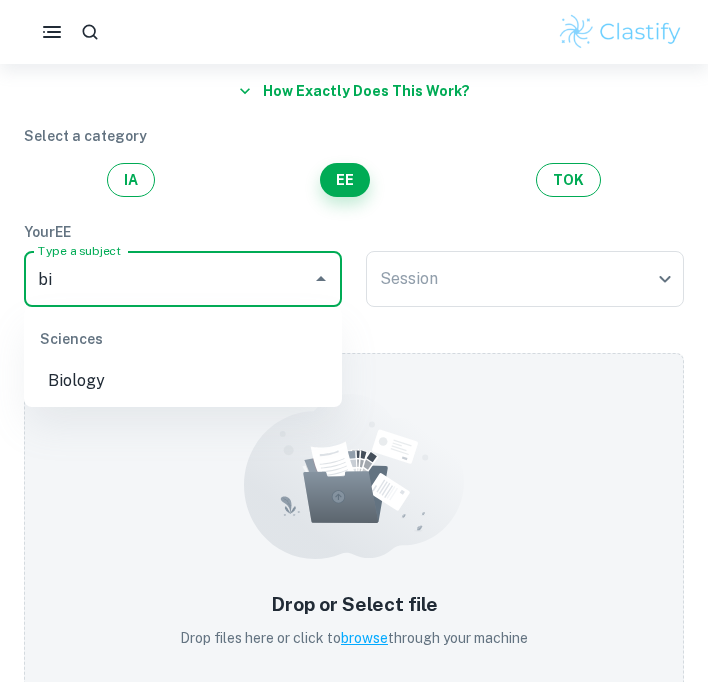 click on "Biology" at bounding box center [183, 381] 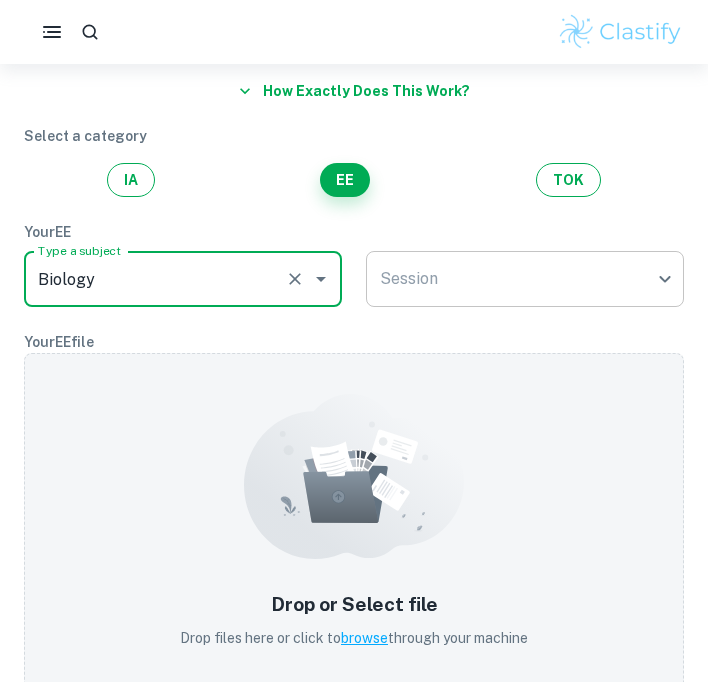 type on "Biology" 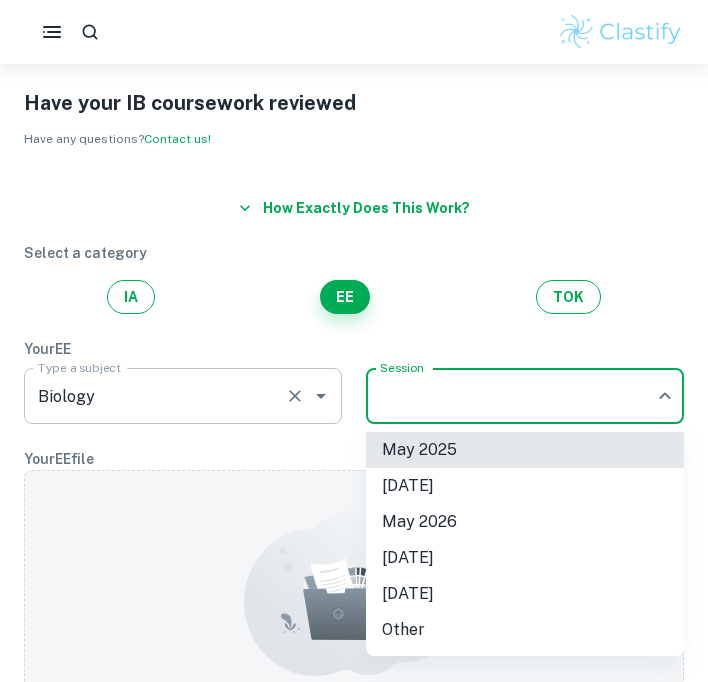 scroll, scrollTop: 33, scrollLeft: 0, axis: vertical 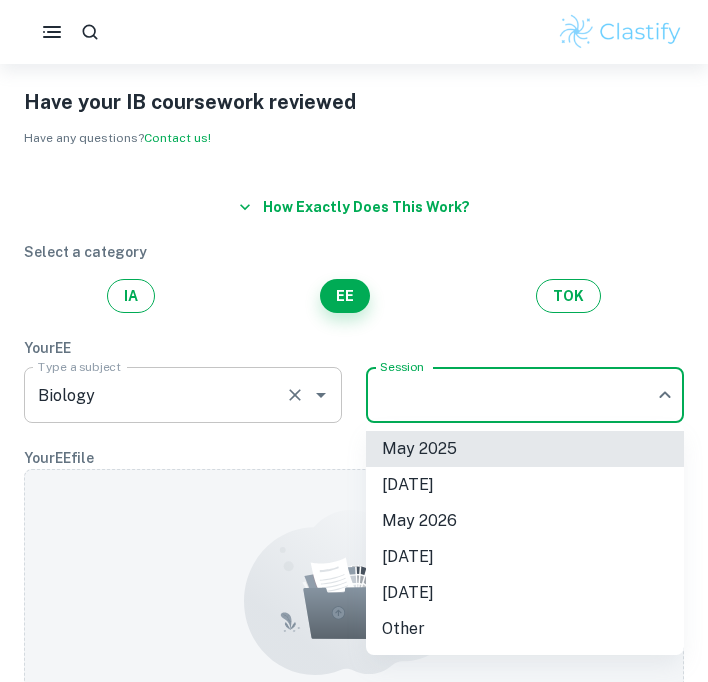 drag, startPoint x: 422, startPoint y: 436, endPoint x: 277, endPoint y: -25, distance: 483.26596 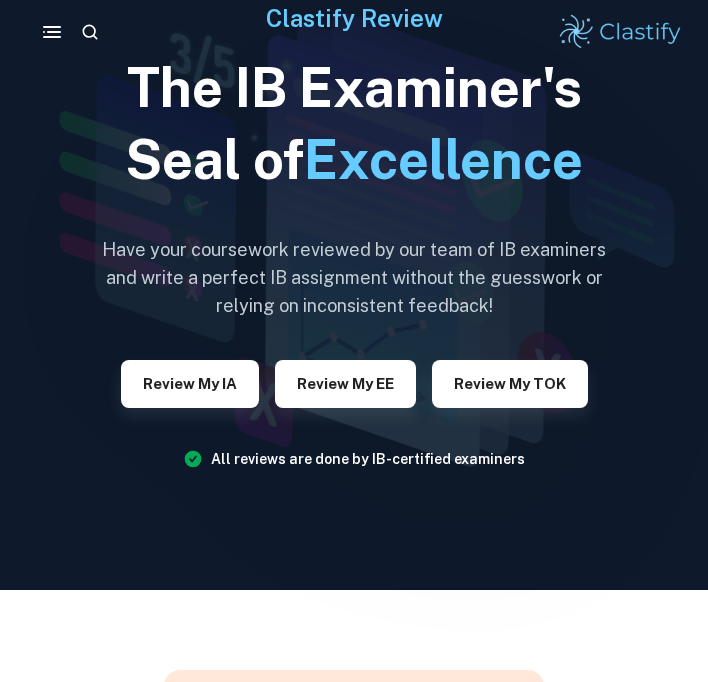 scroll, scrollTop: 0, scrollLeft: 0, axis: both 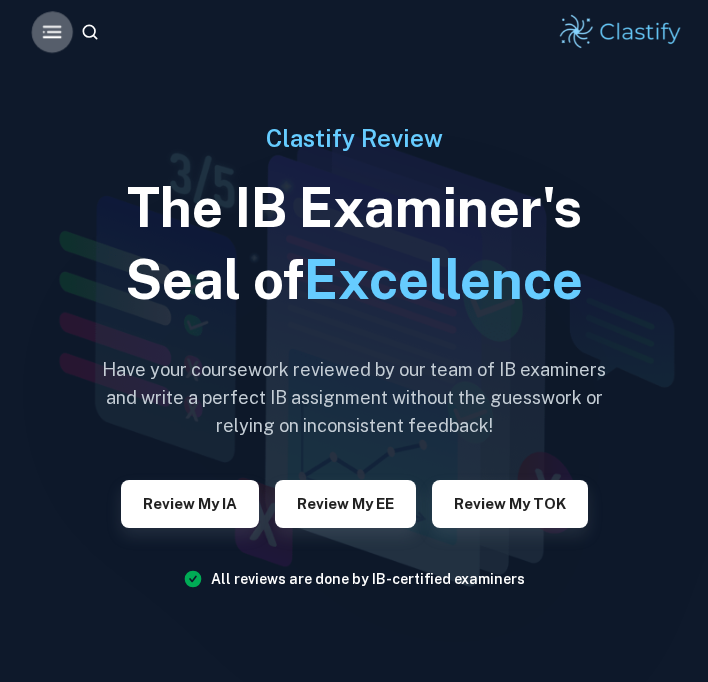 click 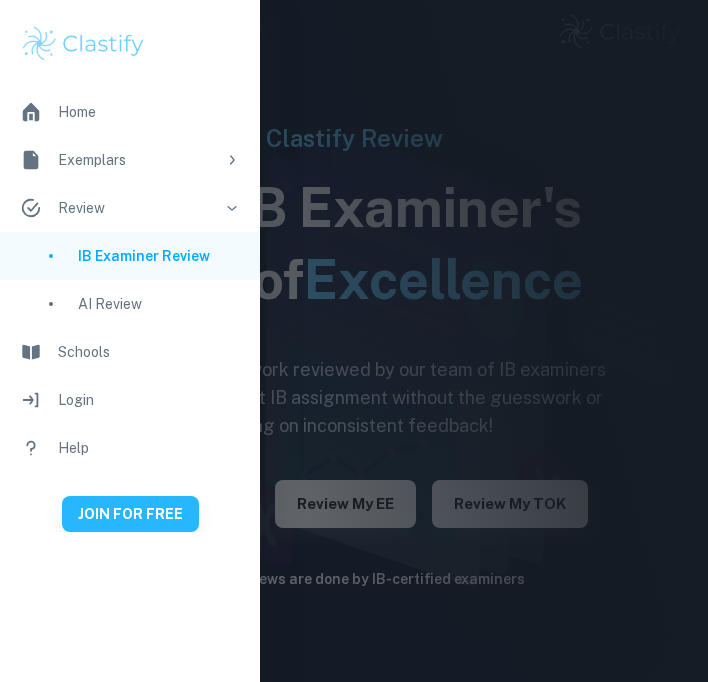 click on "AI Review" at bounding box center [159, 304] 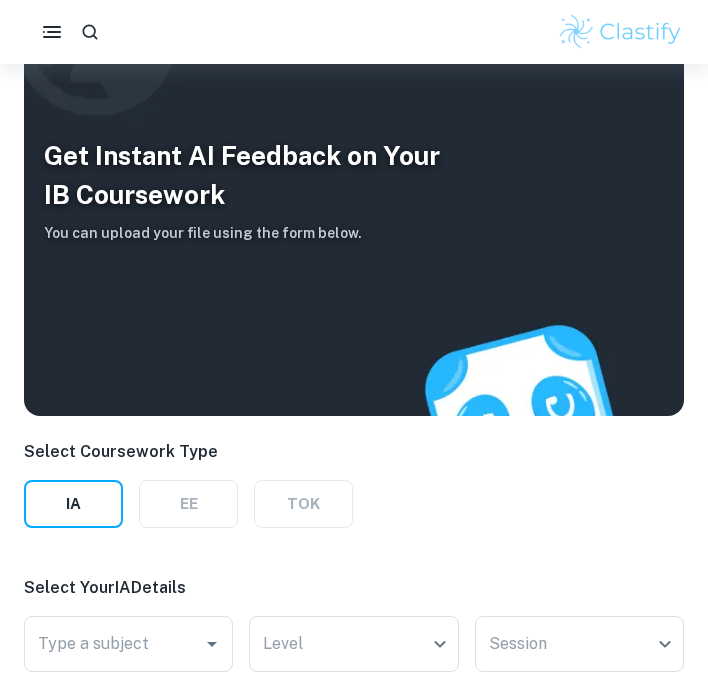 scroll, scrollTop: 0, scrollLeft: 0, axis: both 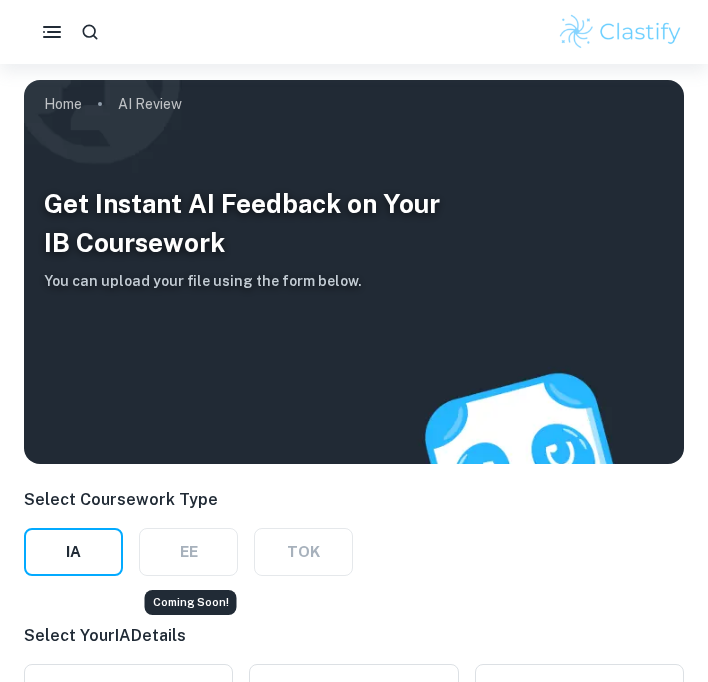 click on "EE" at bounding box center (188, 552) 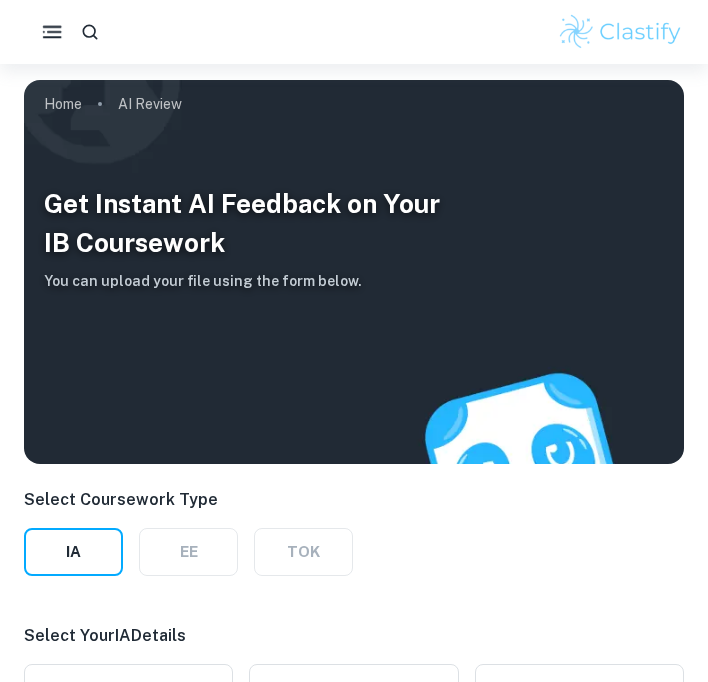 click 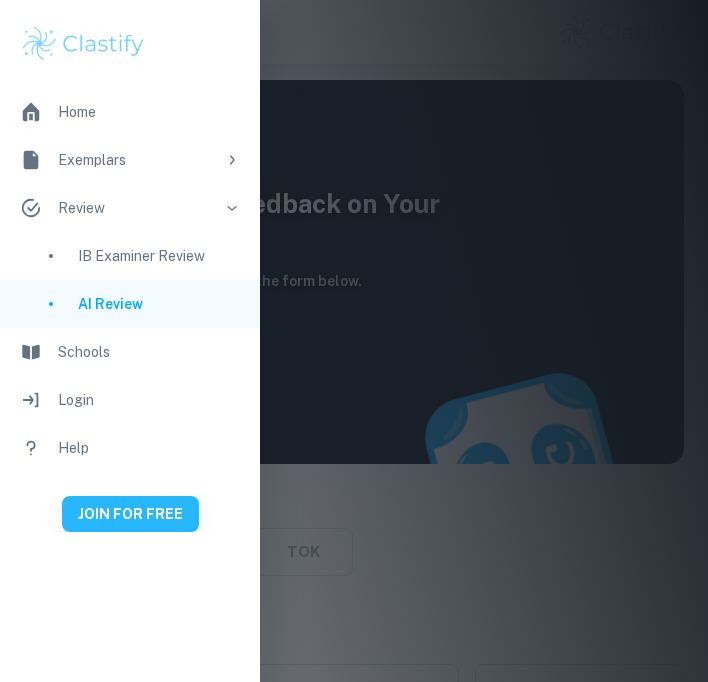 click on "Home" at bounding box center [130, 112] 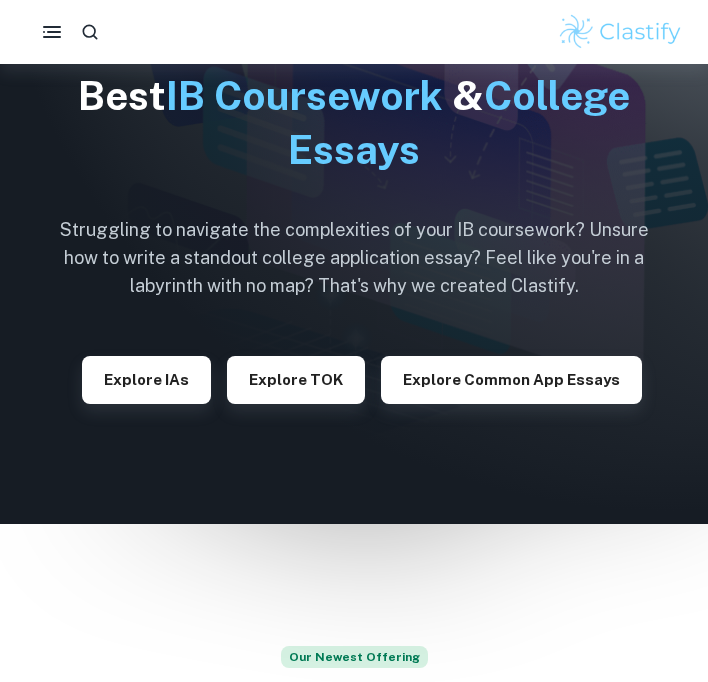 scroll, scrollTop: 0, scrollLeft: 0, axis: both 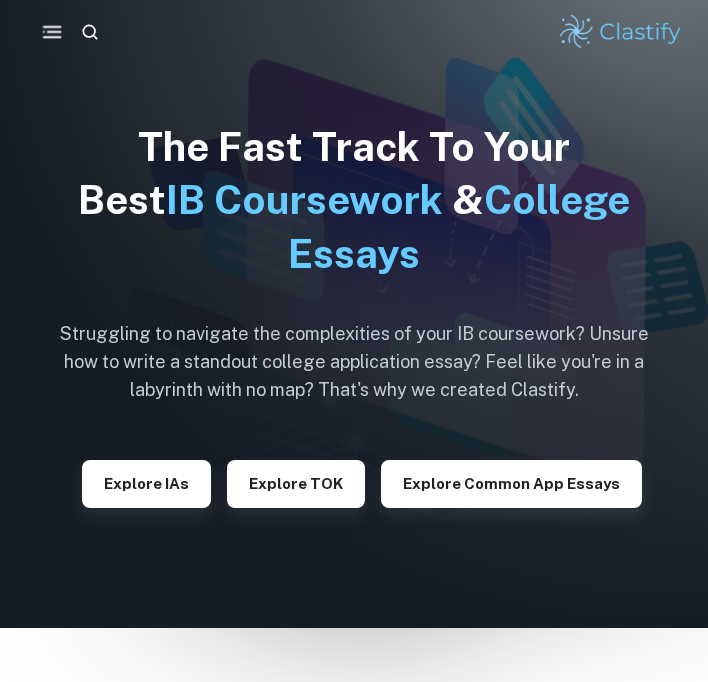 click at bounding box center (52, 31) 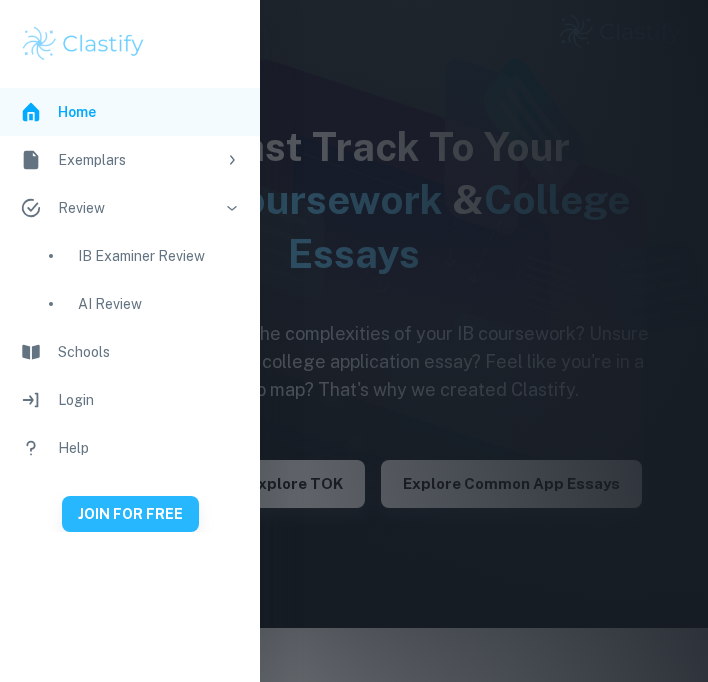 click on "AI Review" at bounding box center (159, 304) 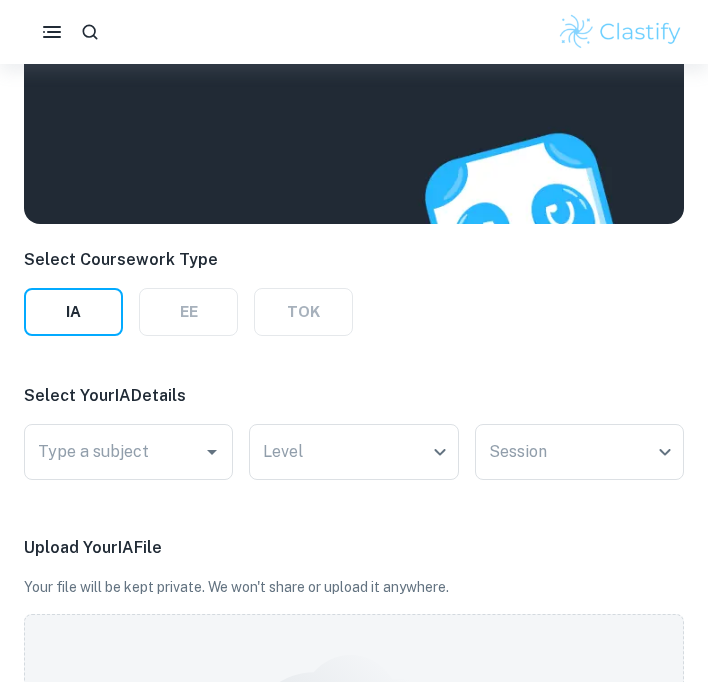 scroll, scrollTop: 367, scrollLeft: 0, axis: vertical 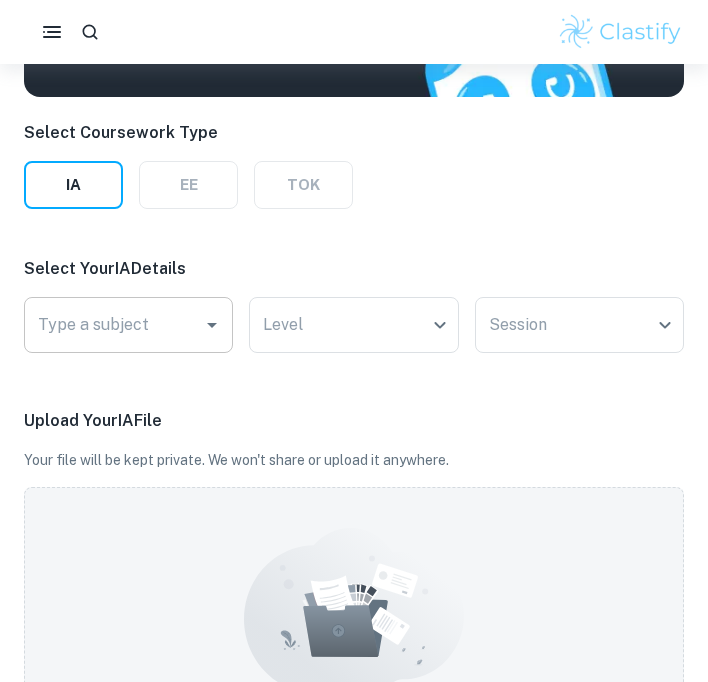 click on "Type a subject" at bounding box center [113, 325] 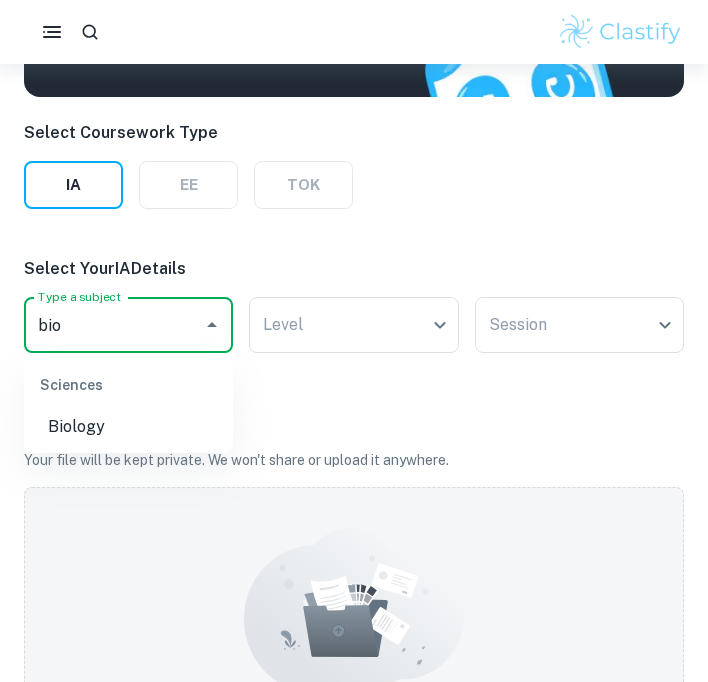 click on "Biology" at bounding box center (128, 427) 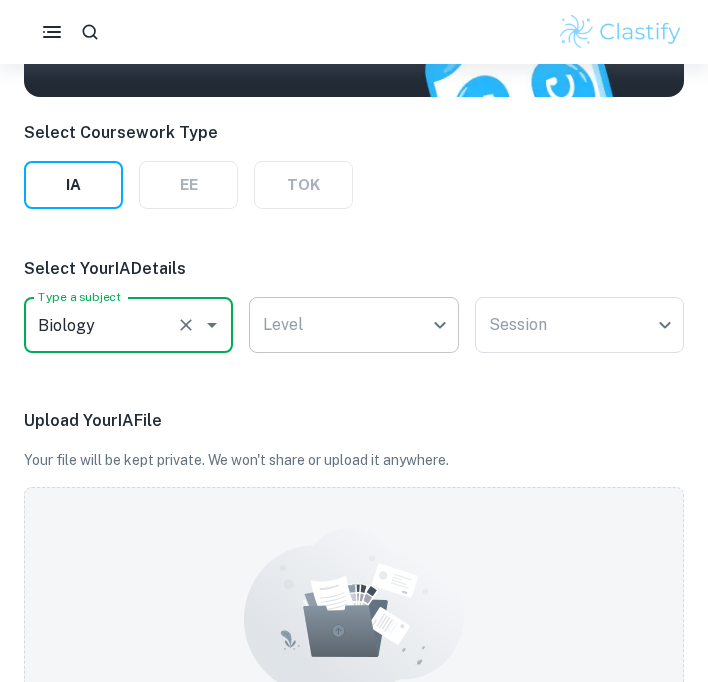 type on "Biology" 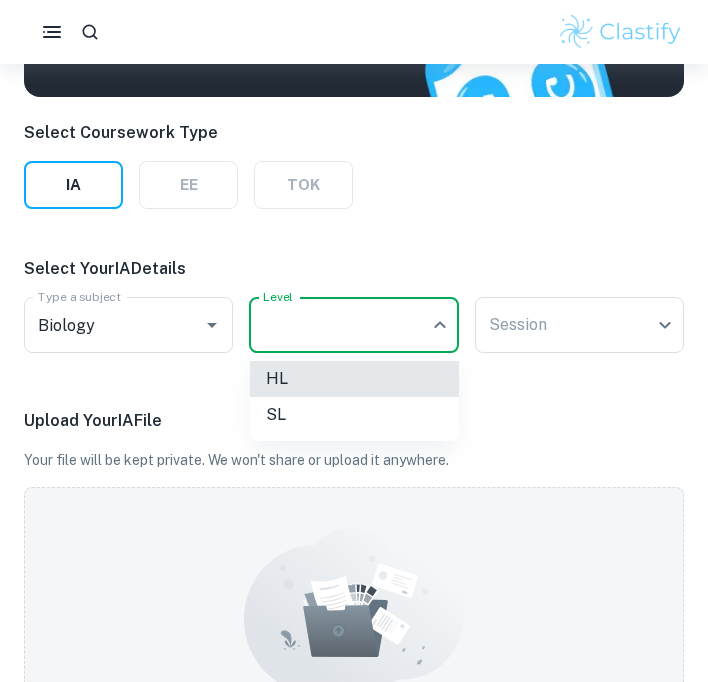 click on "HL" at bounding box center (354, 379) 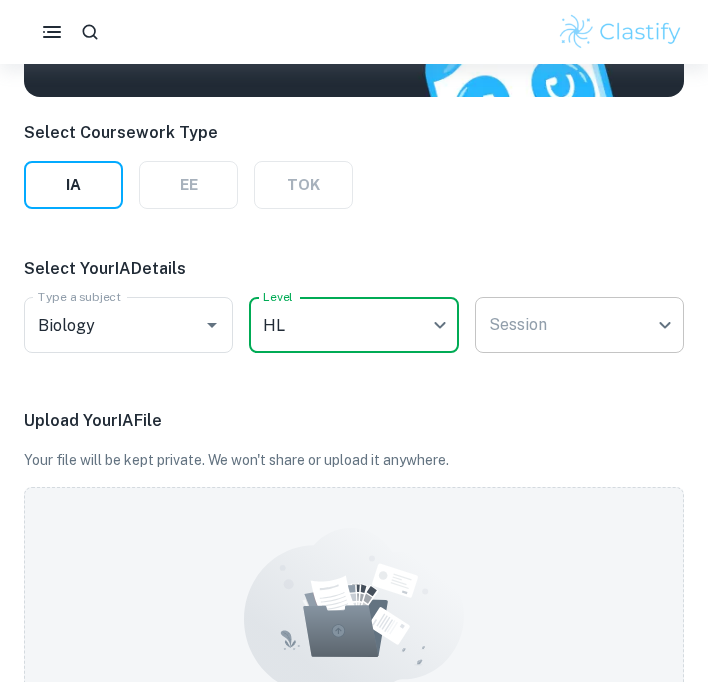 click on "We value your privacy We use cookies to enhance your browsing experience, serve personalised ads or content, and analyse our traffic. By clicking "Accept All", you consent to our use of cookies.   Cookie Policy Customise   Reject All   Accept All   Customise Consent Preferences   We use cookies to help you navigate efficiently and perform certain functions. You will find detailed information about all cookies under each consent category below. The cookies that are categorised as "Necessary" are stored on your browser as they are essential for enabling the basic functionalities of the site. ...  Show more For more information on how Google's third-party cookies operate and handle your data, see:   Google Privacy Policy Necessary Always Active Necessary cookies are required to enable the basic features of this site, such as providing secure log-in or adjusting your consent preferences. These cookies do not store any personally identifiable data. Functional Analytics Performance Advertisement Uncategorised" at bounding box center (354, 38) 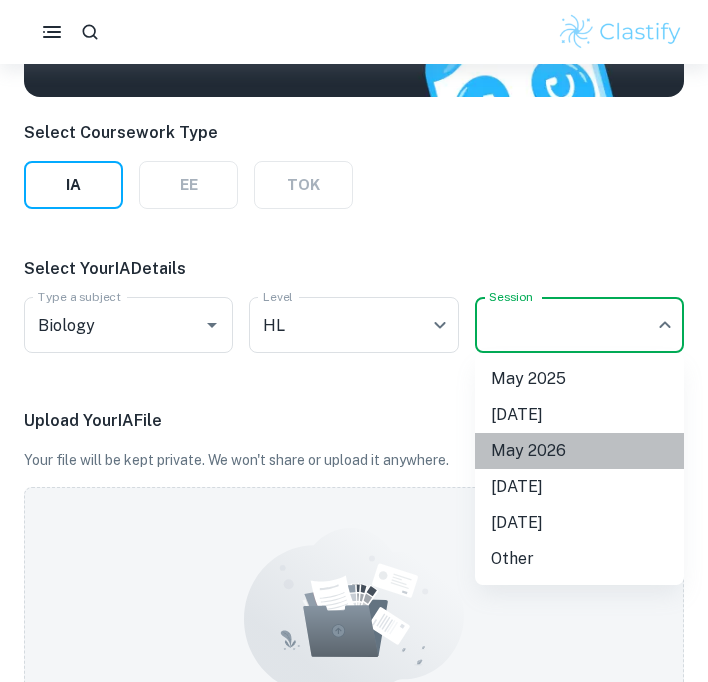 click on "May 2026" at bounding box center [579, 451] 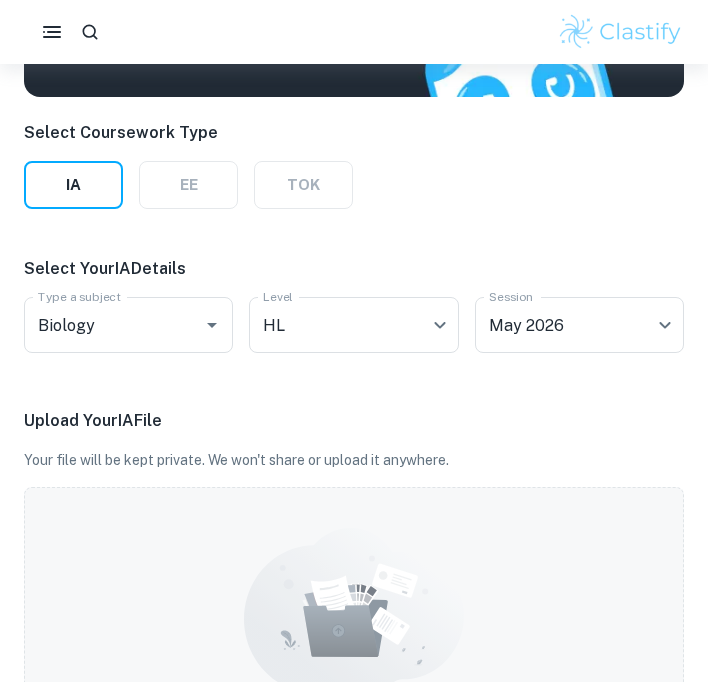 click 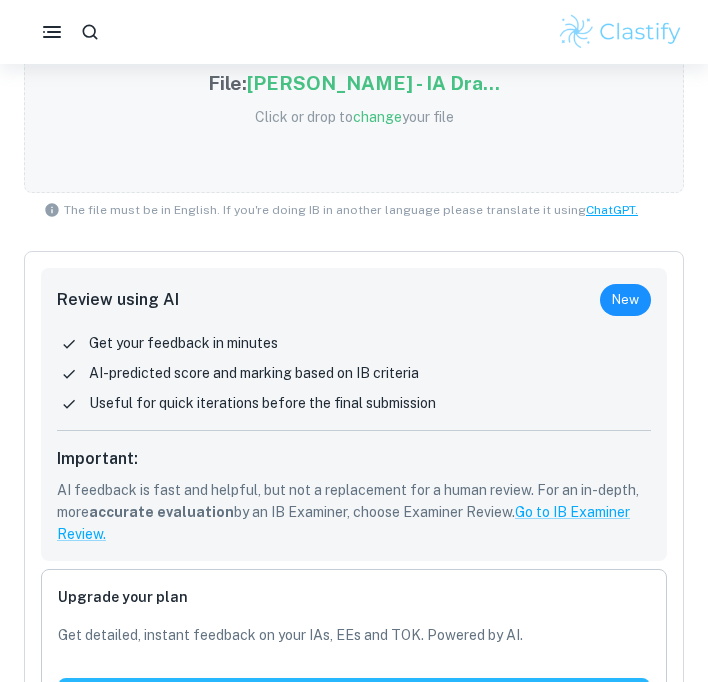 scroll, scrollTop: 844, scrollLeft: 0, axis: vertical 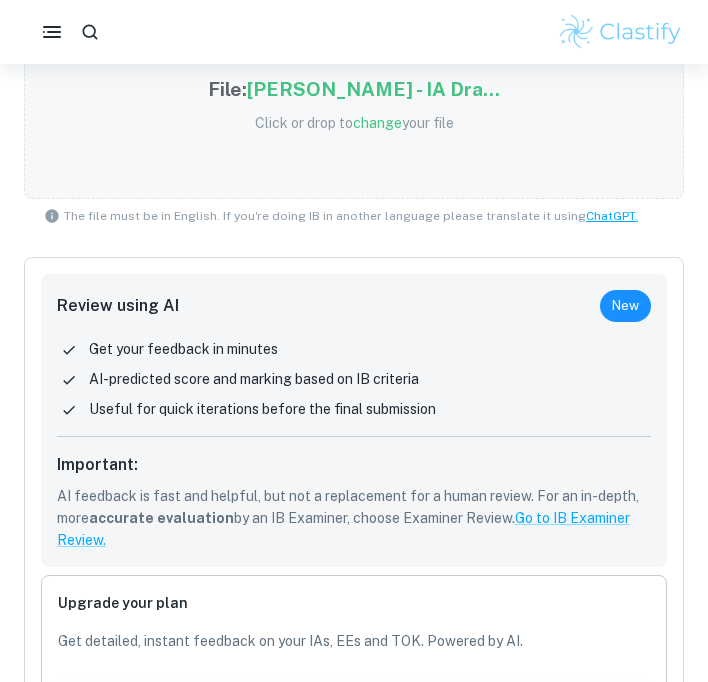 click on "New" at bounding box center [625, 306] 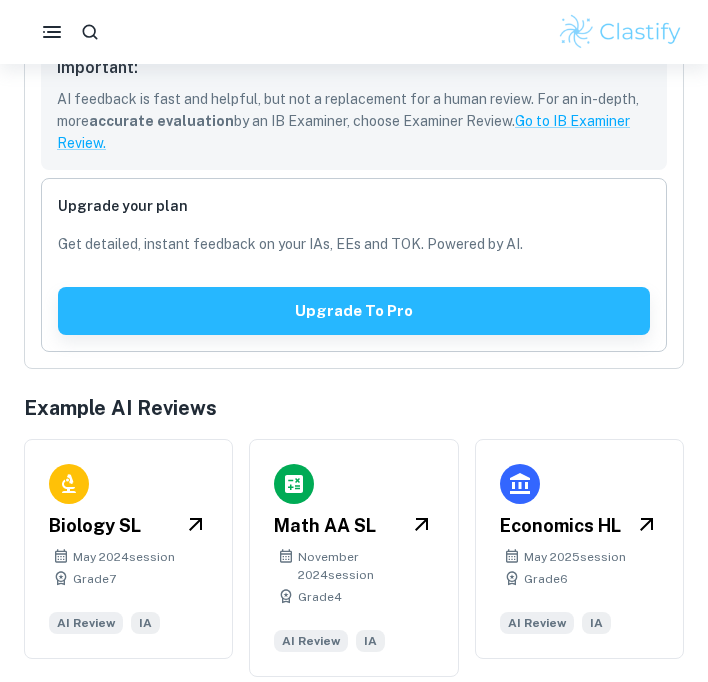 scroll, scrollTop: 1257, scrollLeft: 0, axis: vertical 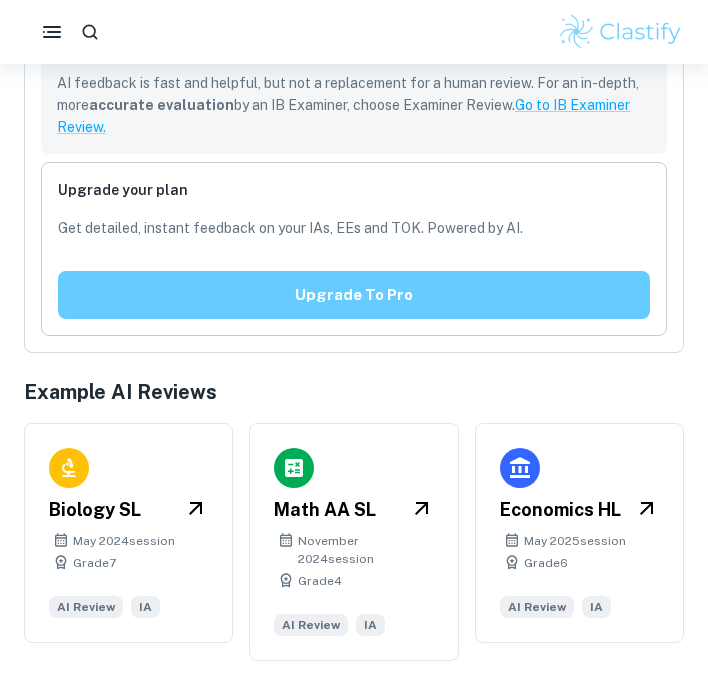 click on "Upgrade to pro" at bounding box center [354, 295] 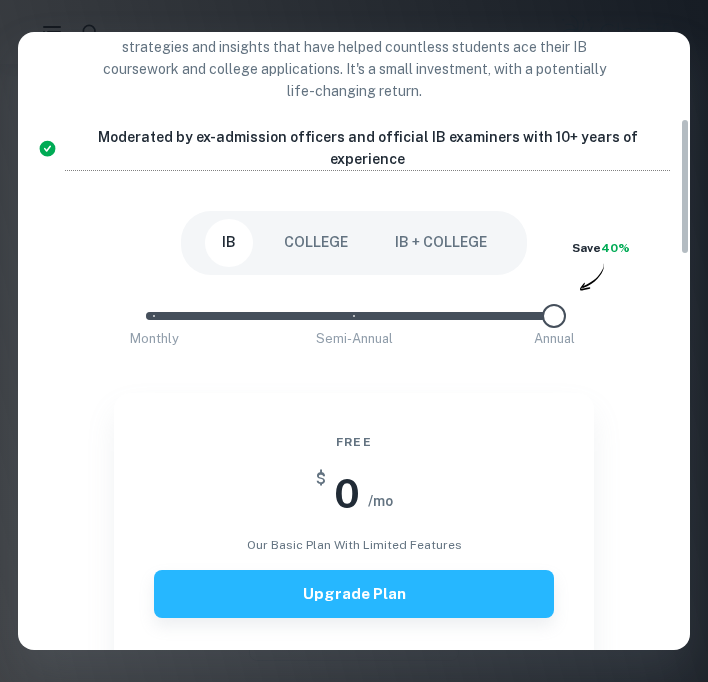 scroll, scrollTop: 0, scrollLeft: 0, axis: both 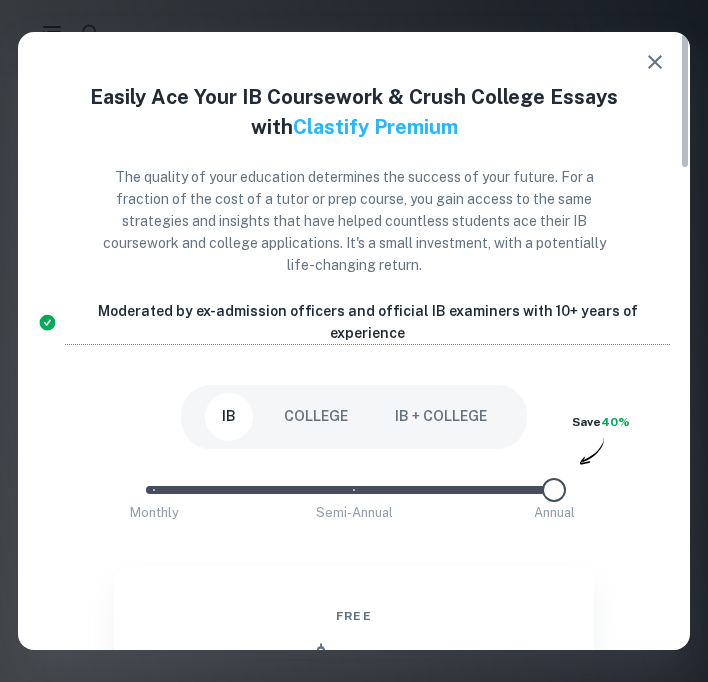 type on "1" 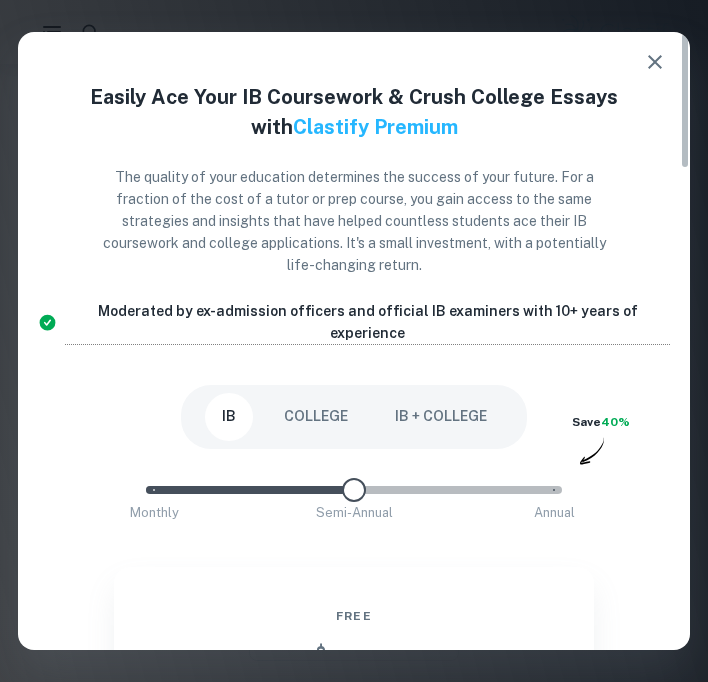 drag, startPoint x: 548, startPoint y: 465, endPoint x: 415, endPoint y: 484, distance: 134.3503 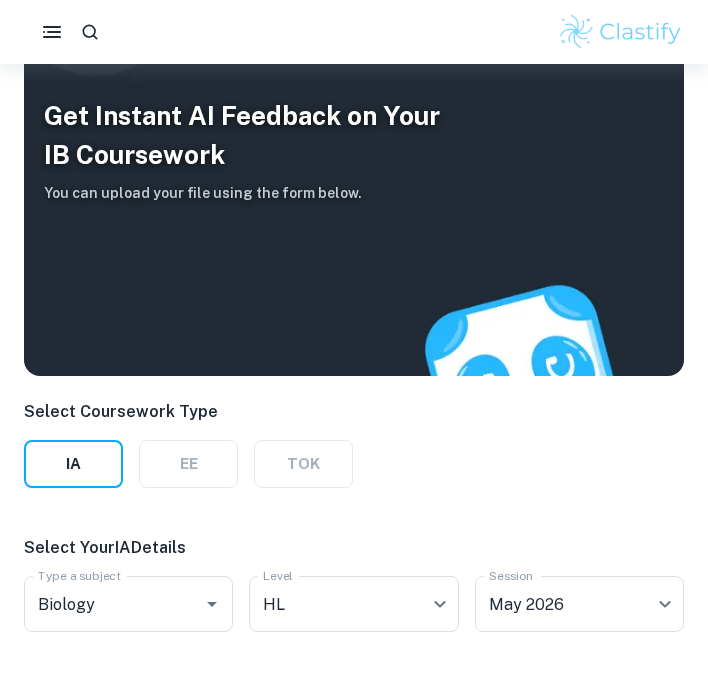 scroll, scrollTop: 0, scrollLeft: 0, axis: both 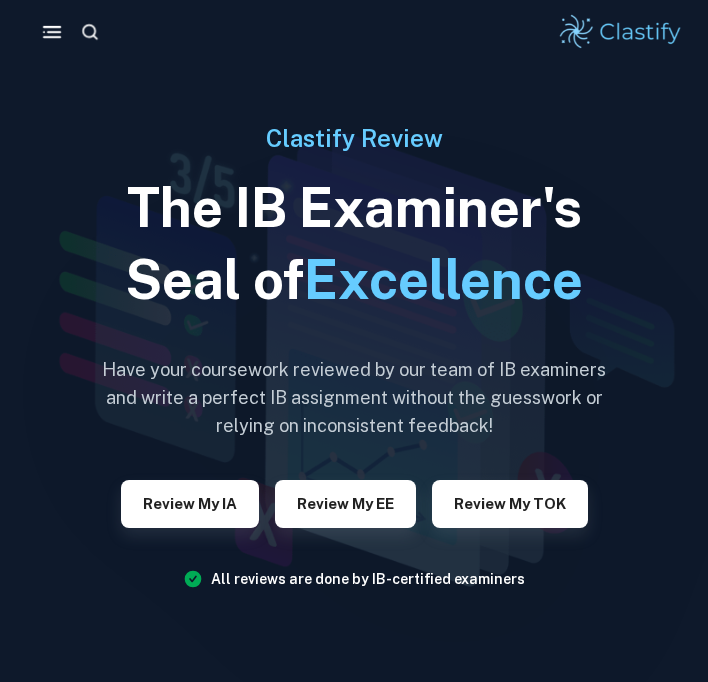 click at bounding box center [52, 32] 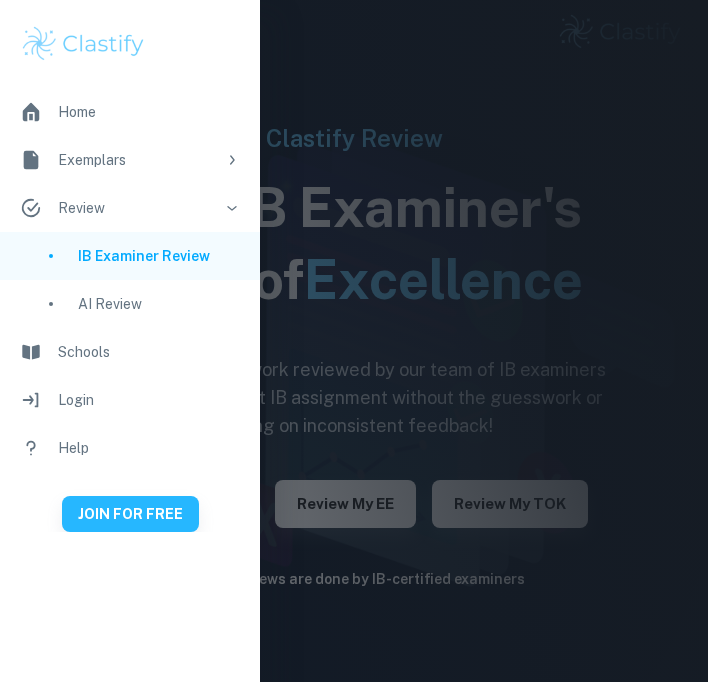 click on "Exemplars" at bounding box center [130, 160] 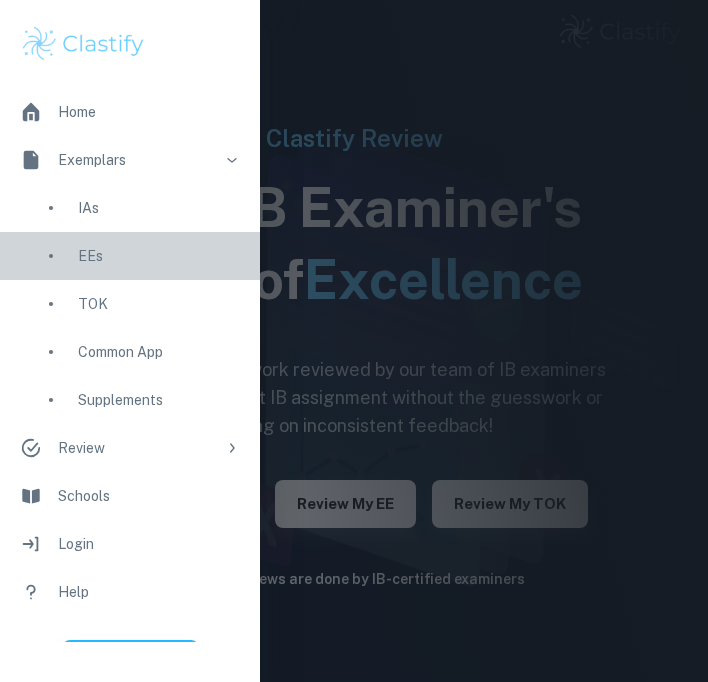 click on "EEs" at bounding box center [159, 256] 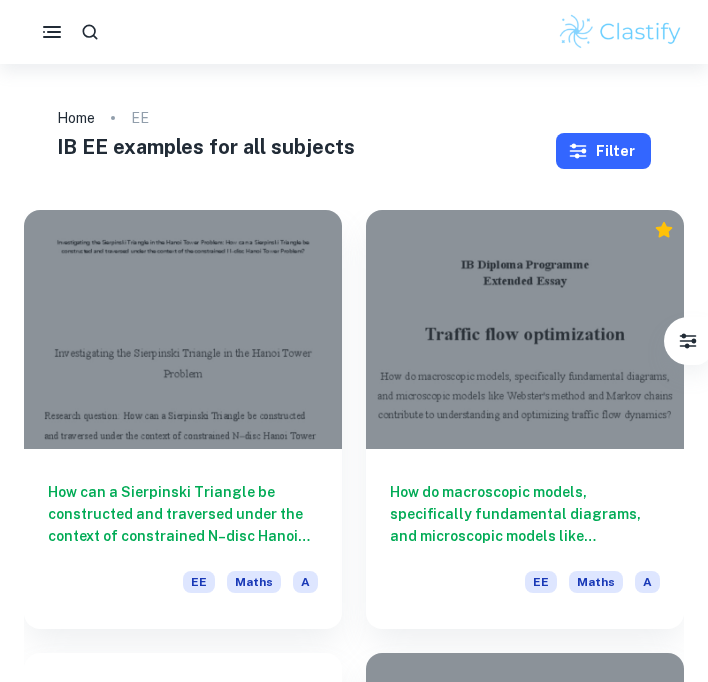 click on "Filter" at bounding box center [603, 151] 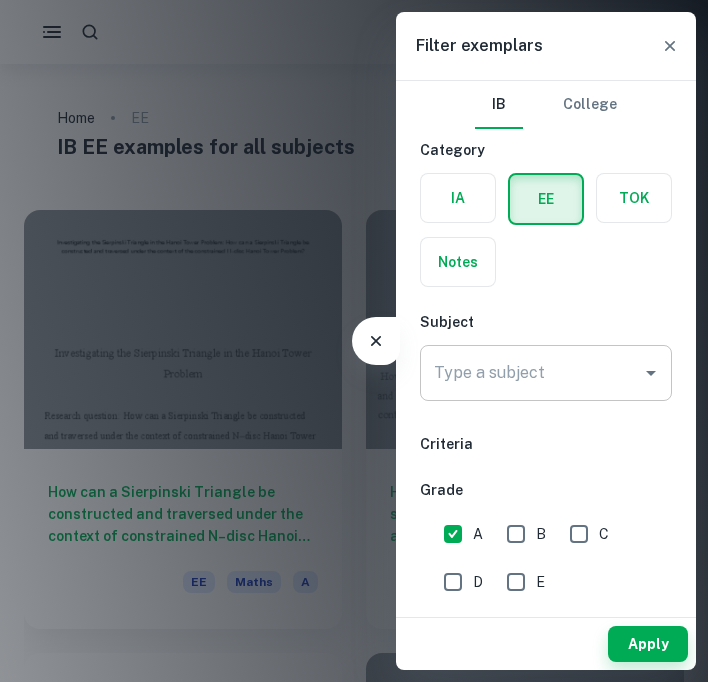 click on "Type a subject" at bounding box center [531, 373] 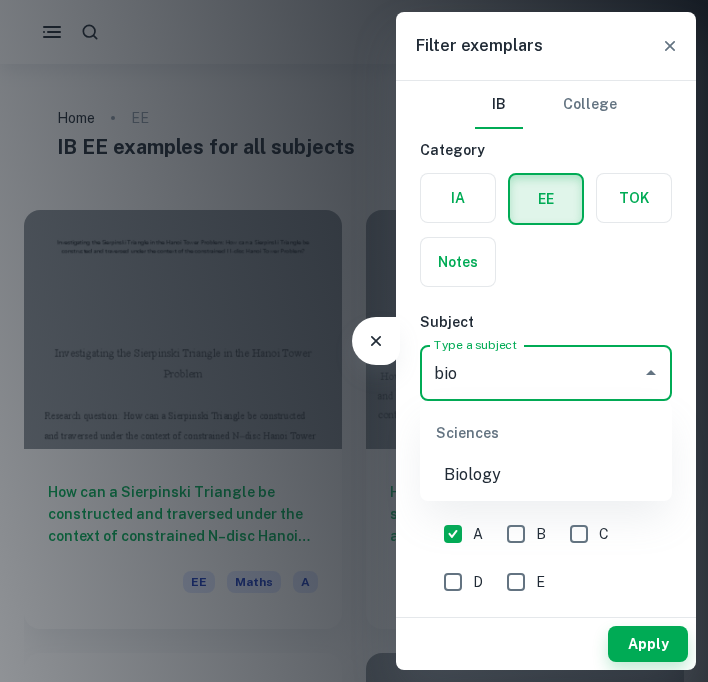 click on "Biology" at bounding box center [546, 475] 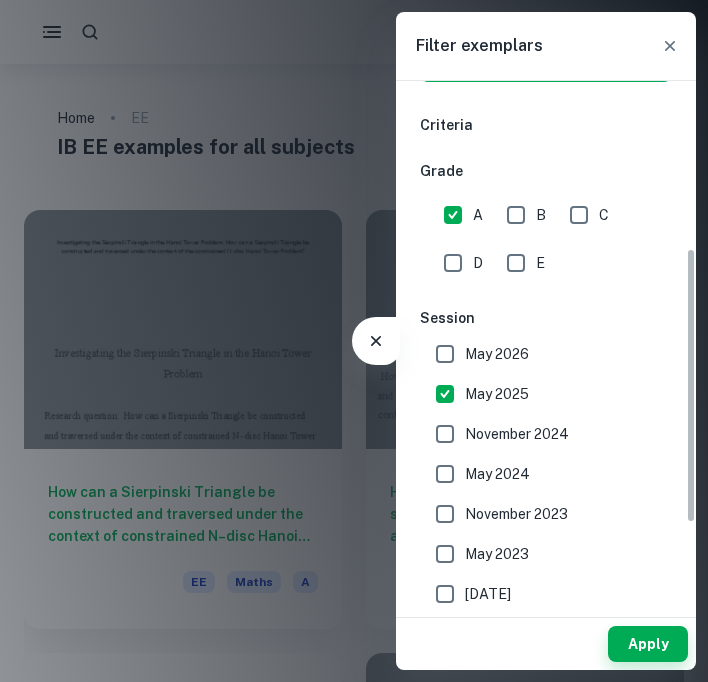 scroll, scrollTop: 324, scrollLeft: 0, axis: vertical 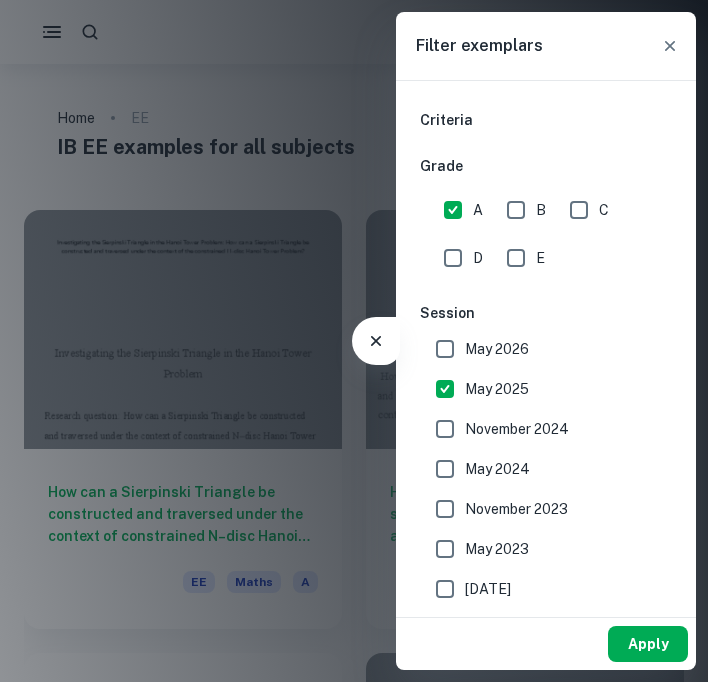 type on "Biology" 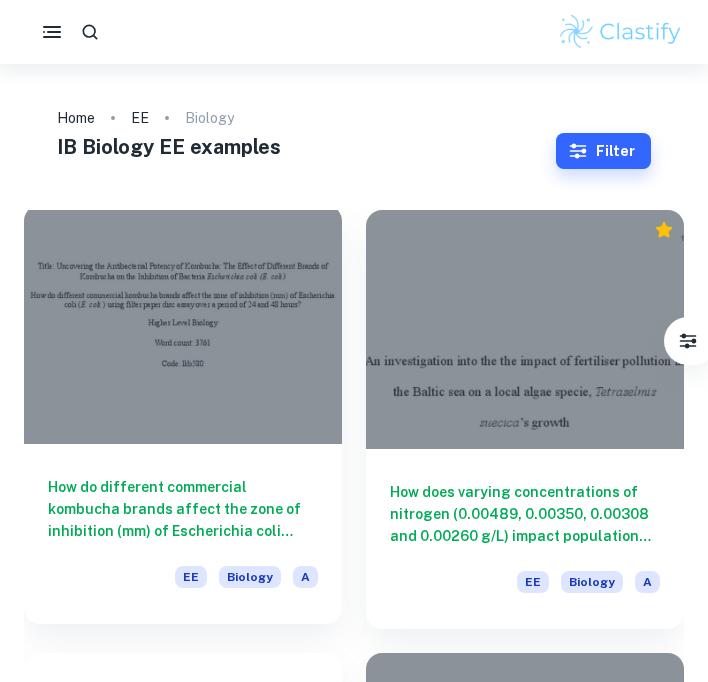 click at bounding box center [183, 324] 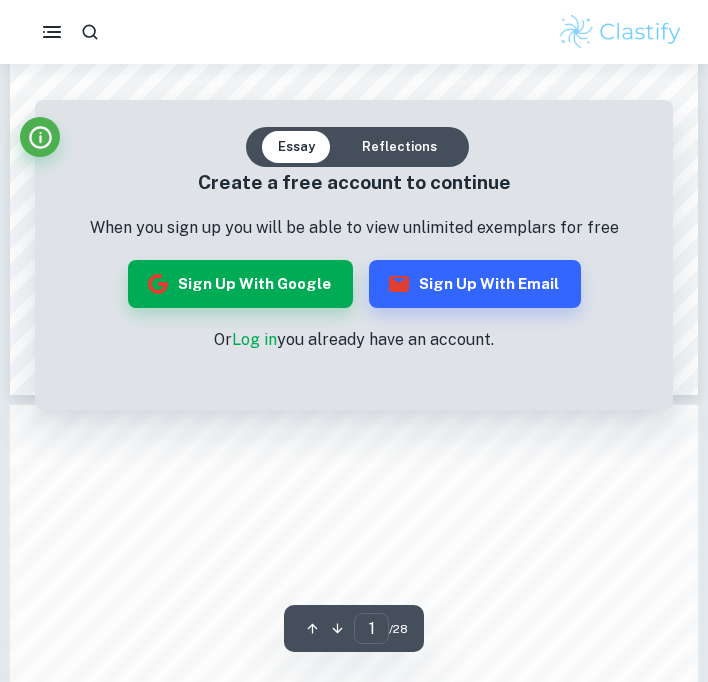 scroll, scrollTop: 642, scrollLeft: 0, axis: vertical 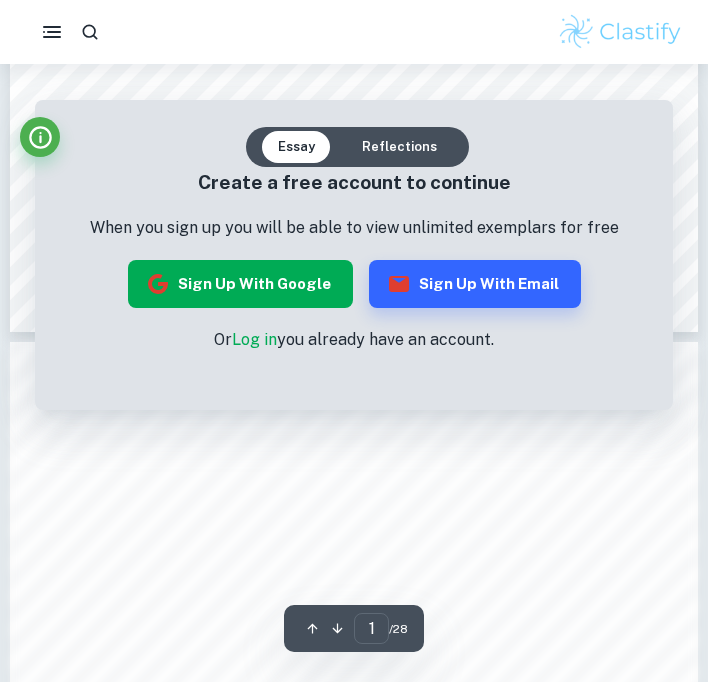 click on "Sign up with Google" at bounding box center [240, 284] 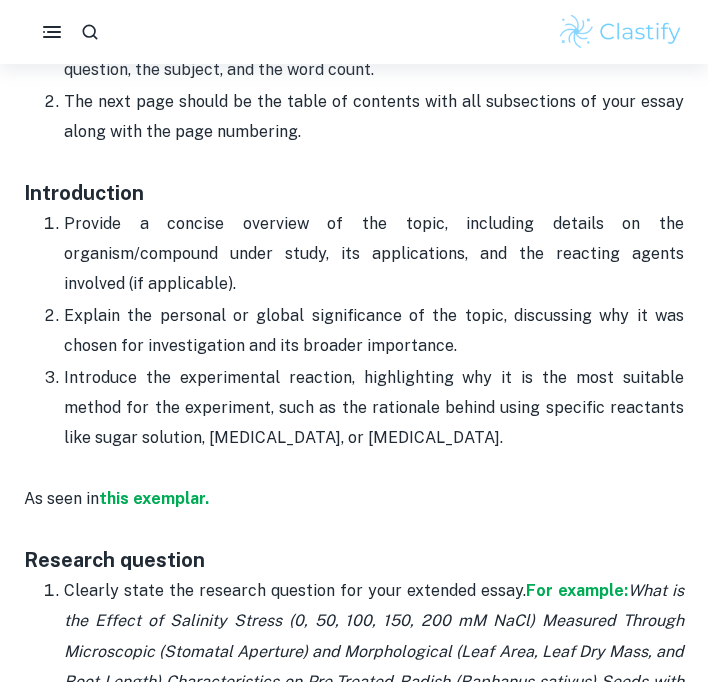 scroll, scrollTop: 1122, scrollLeft: 0, axis: vertical 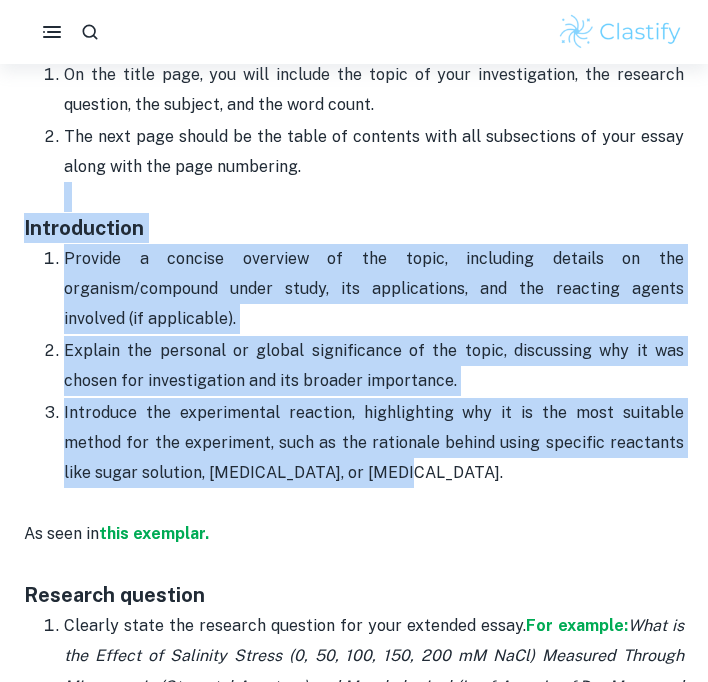 drag, startPoint x: 313, startPoint y: 468, endPoint x: 13, endPoint y: 205, distance: 398.9599 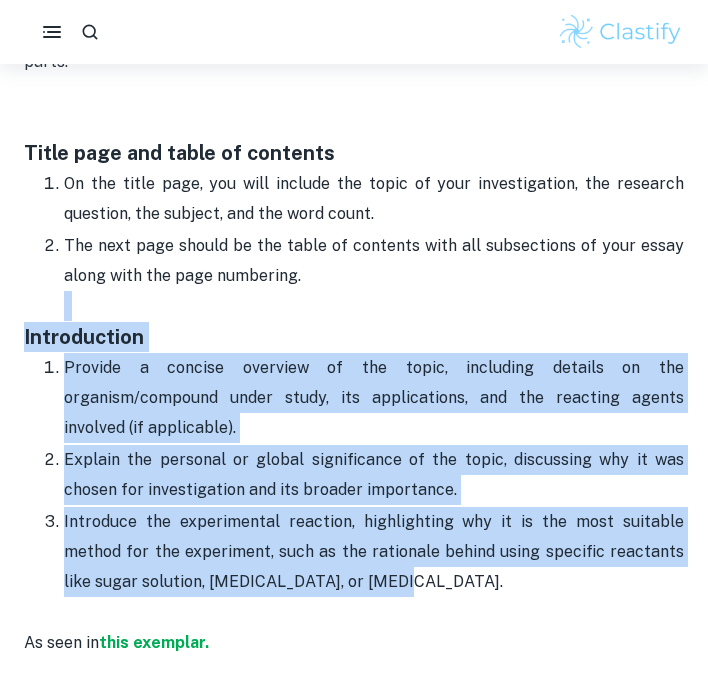 scroll, scrollTop: 1002, scrollLeft: 0, axis: vertical 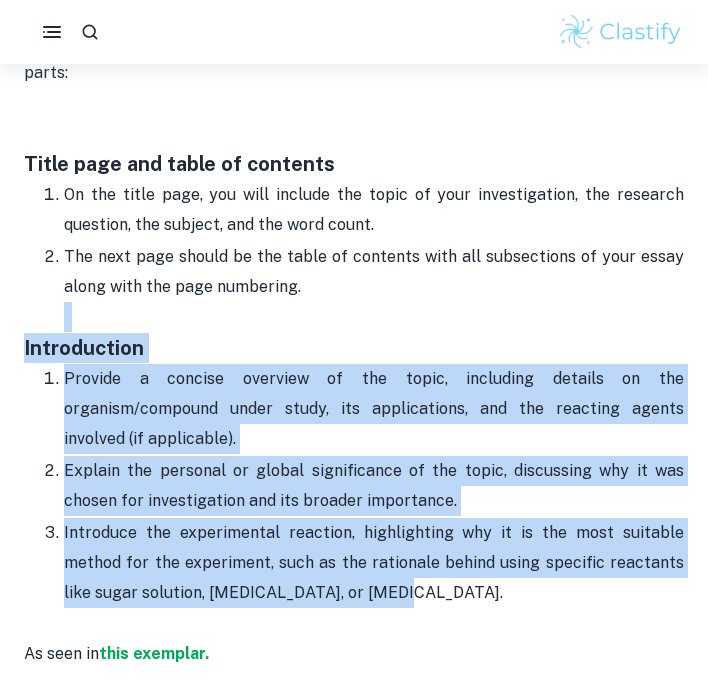 copy on "Introduction  Provide a concise overview of the topic, including details on the organism/compound under study, its applications, and the reacting agents involved (if applicable). Explain the personal or global significance of the topic, discussing why it was chosen for investigation and its broader importance. Introduce the experimental reaction, highlighting why it is the most suitable method for the experiment, such as the rationale behind using specific reactants like sugar solution, ethanol, or citric acid." 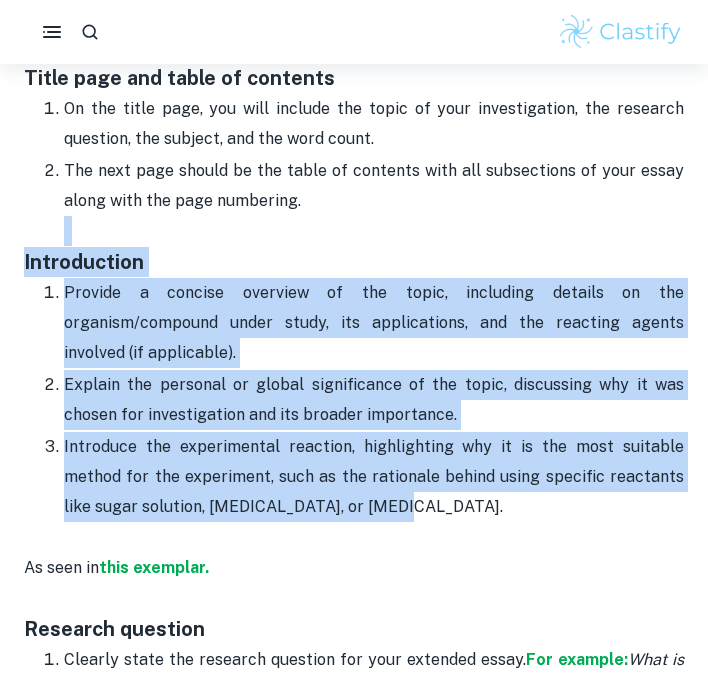 scroll, scrollTop: 1095, scrollLeft: 0, axis: vertical 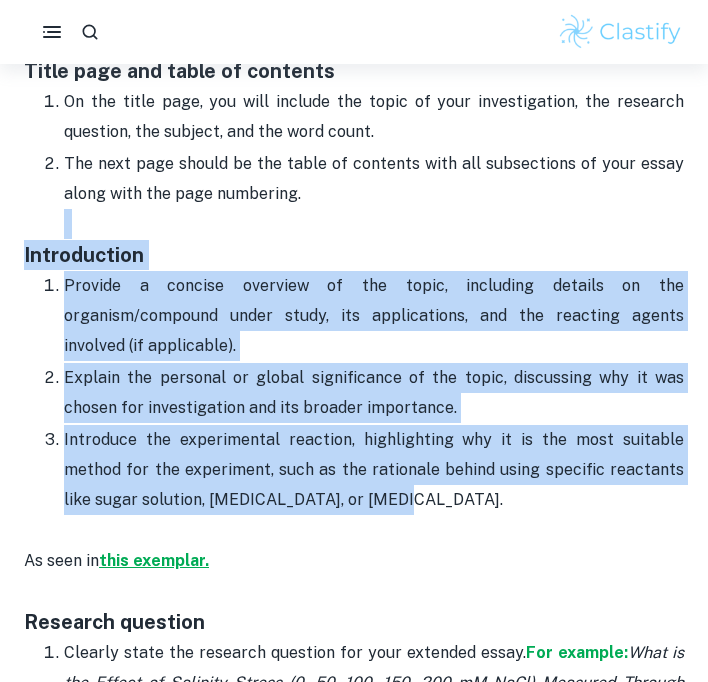 click on "this exemplar." at bounding box center [154, 560] 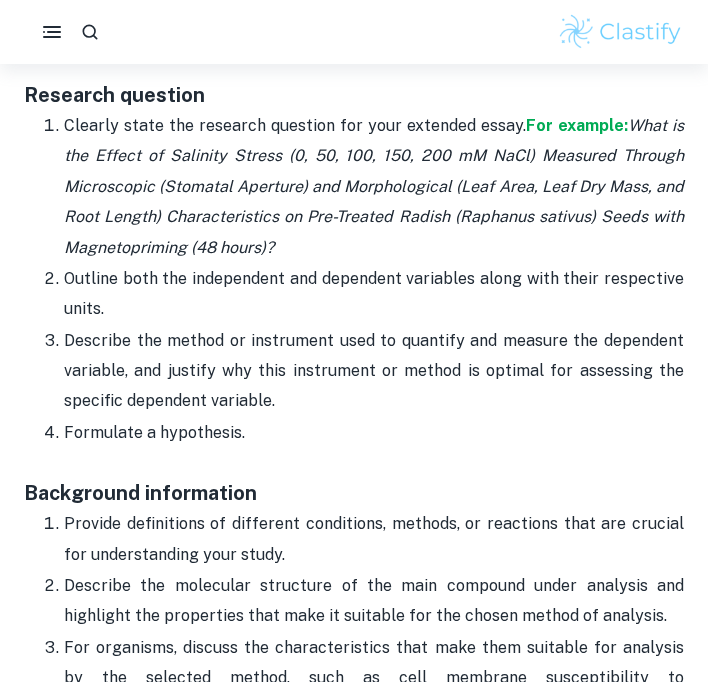 scroll, scrollTop: 1618, scrollLeft: 0, axis: vertical 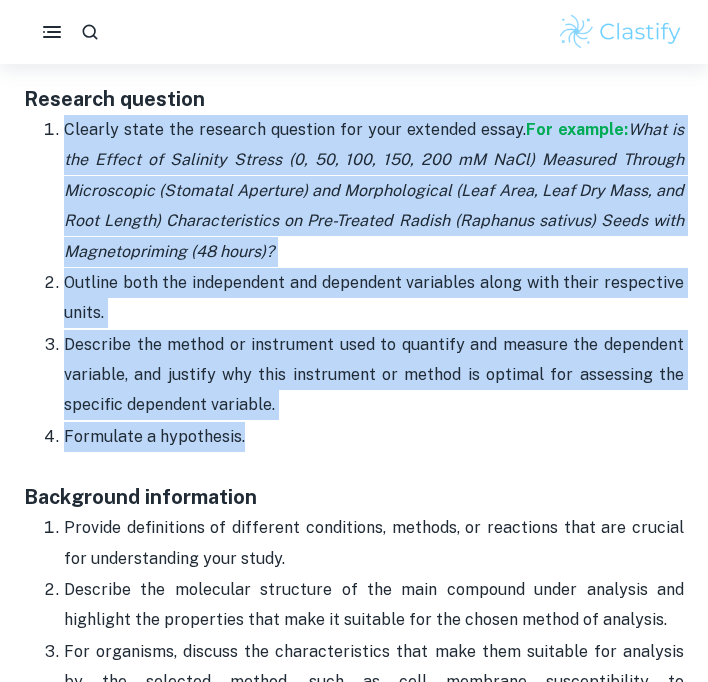 drag, startPoint x: 252, startPoint y: 440, endPoint x: 66, endPoint y: 133, distance: 358.94986 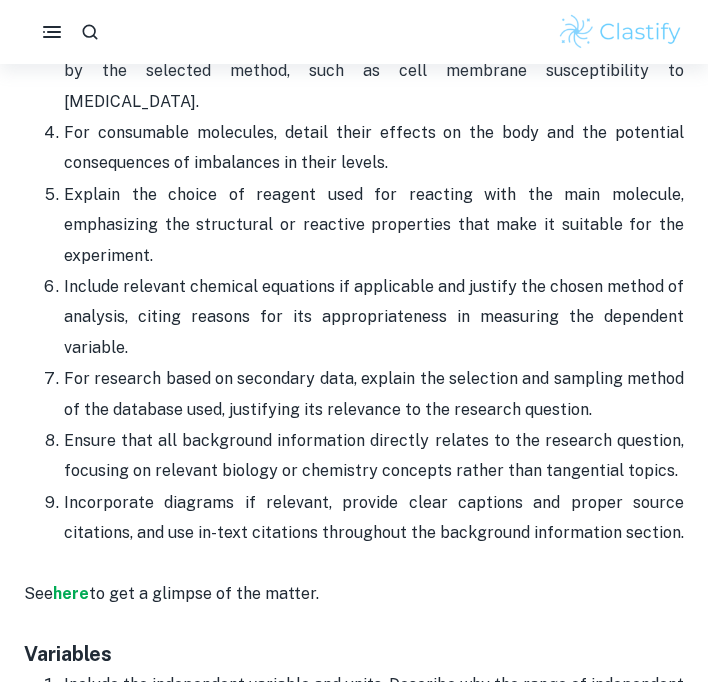 scroll, scrollTop: 2180, scrollLeft: 0, axis: vertical 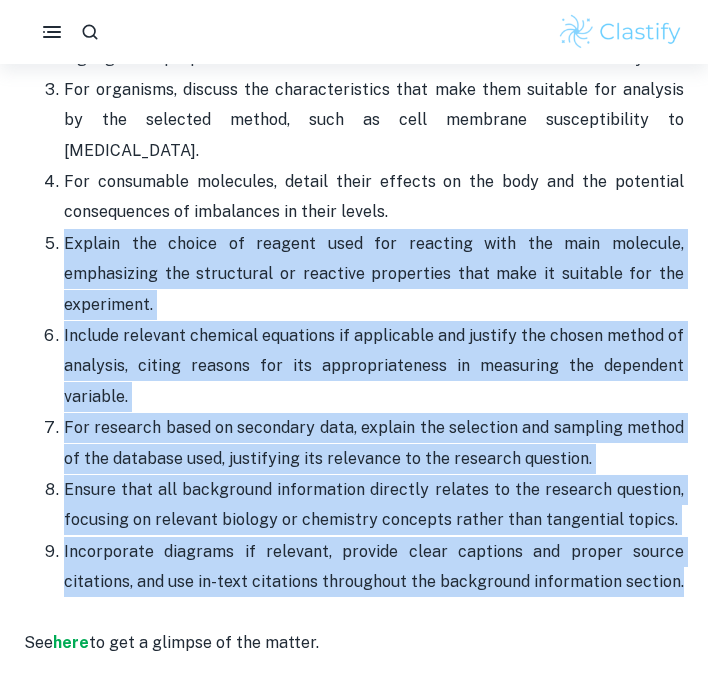 drag, startPoint x: 617, startPoint y: 556, endPoint x: 183, endPoint y: 169, distance: 581.48517 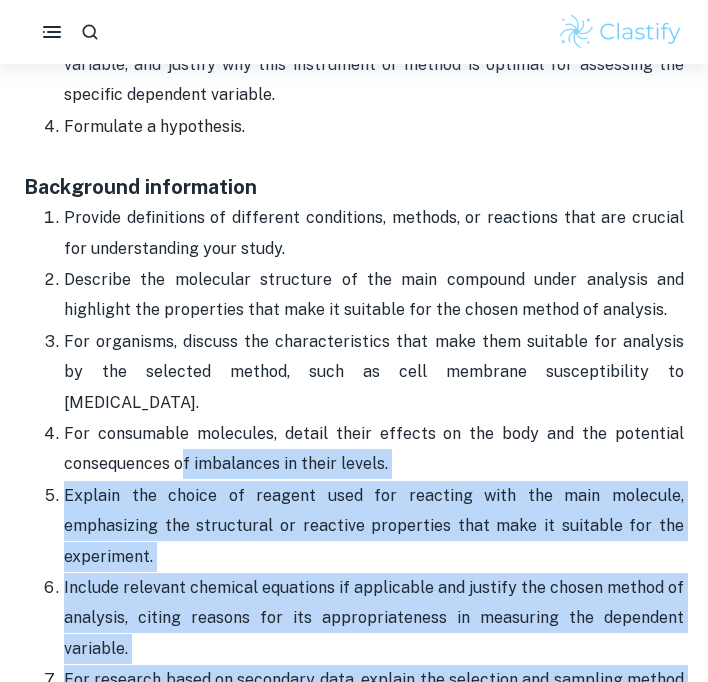 scroll, scrollTop: 1920, scrollLeft: 0, axis: vertical 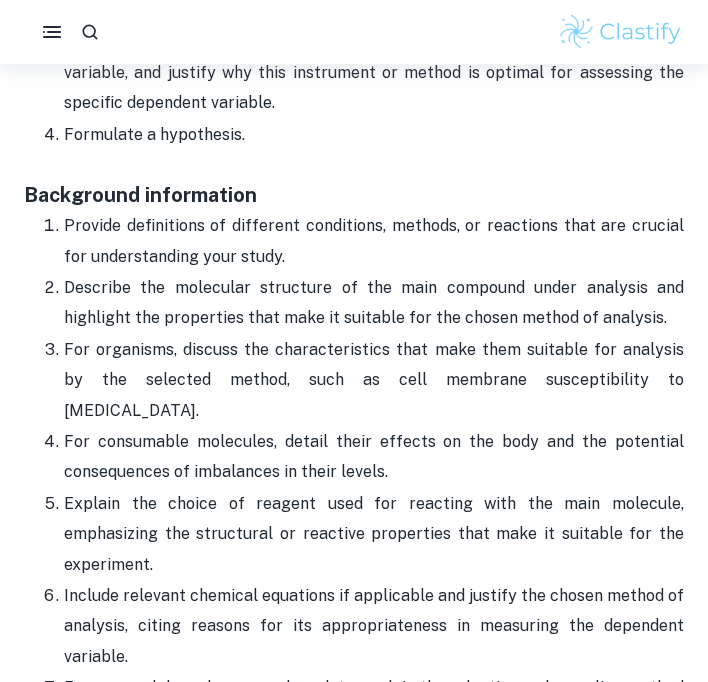 click on "Background information" at bounding box center (354, 180) 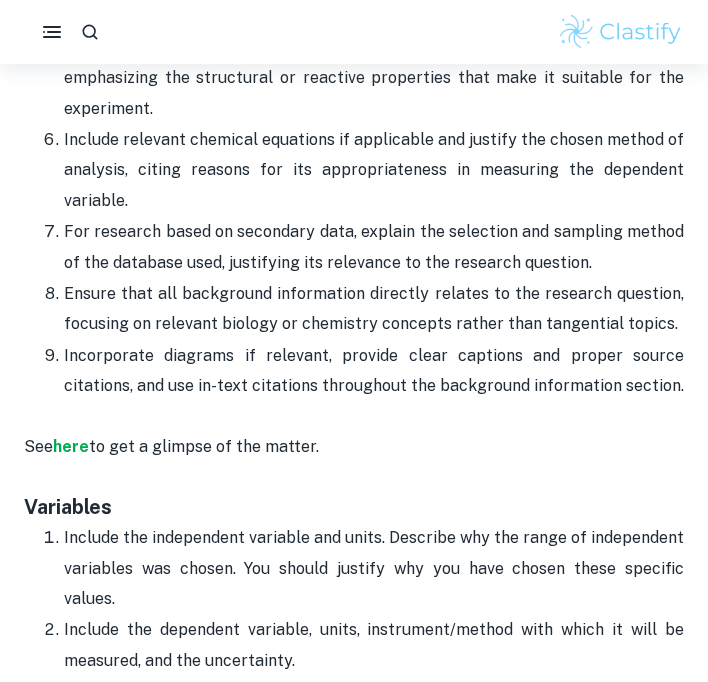scroll, scrollTop: 2380, scrollLeft: 0, axis: vertical 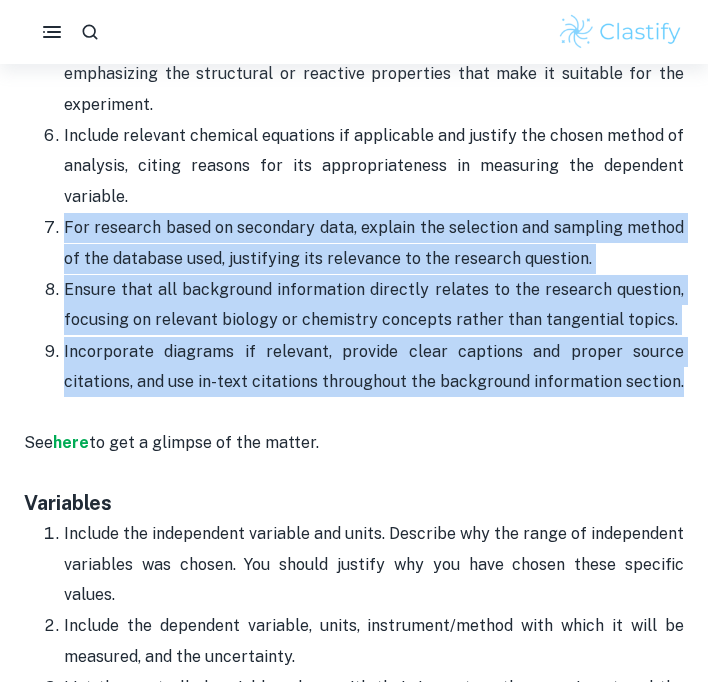drag, startPoint x: 614, startPoint y: 357, endPoint x: 161, endPoint y: 159, distance: 494.38144 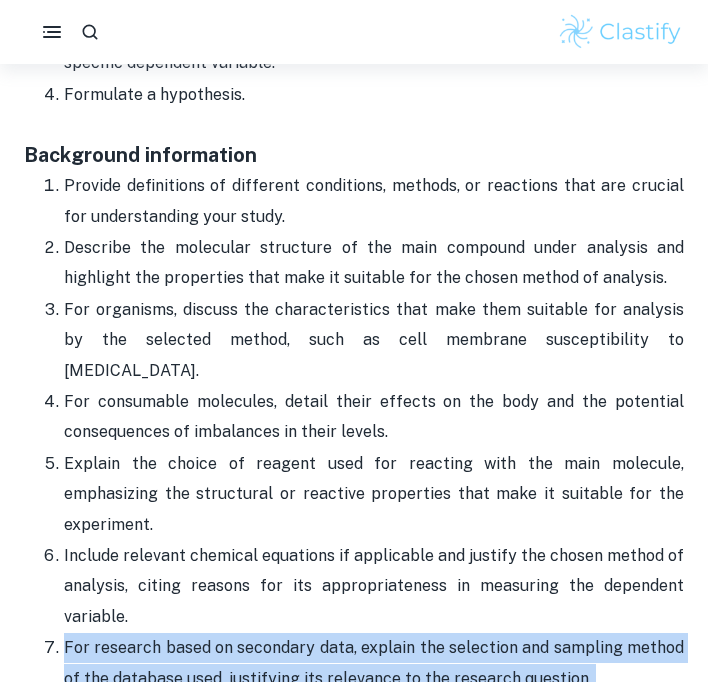 scroll, scrollTop: 1913, scrollLeft: 0, axis: vertical 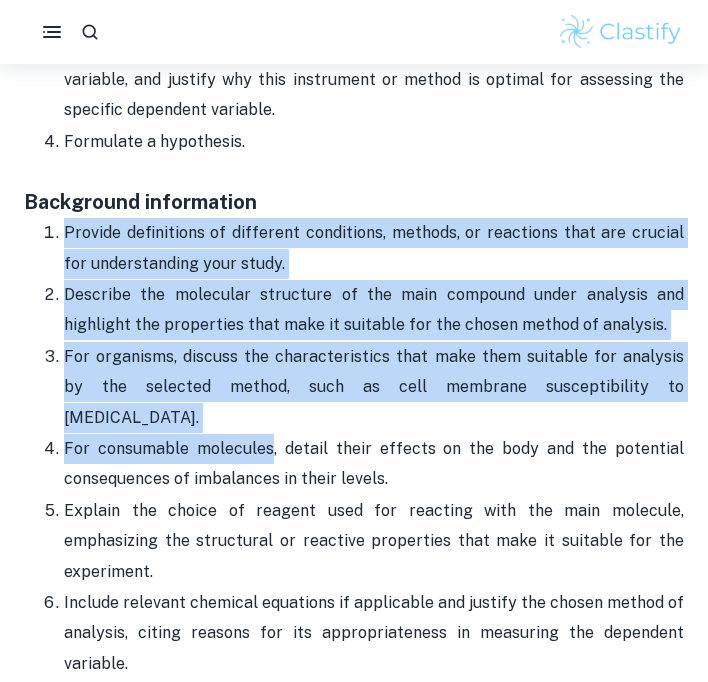 drag, startPoint x: 60, startPoint y: 226, endPoint x: 285, endPoint y: 448, distance: 316.08386 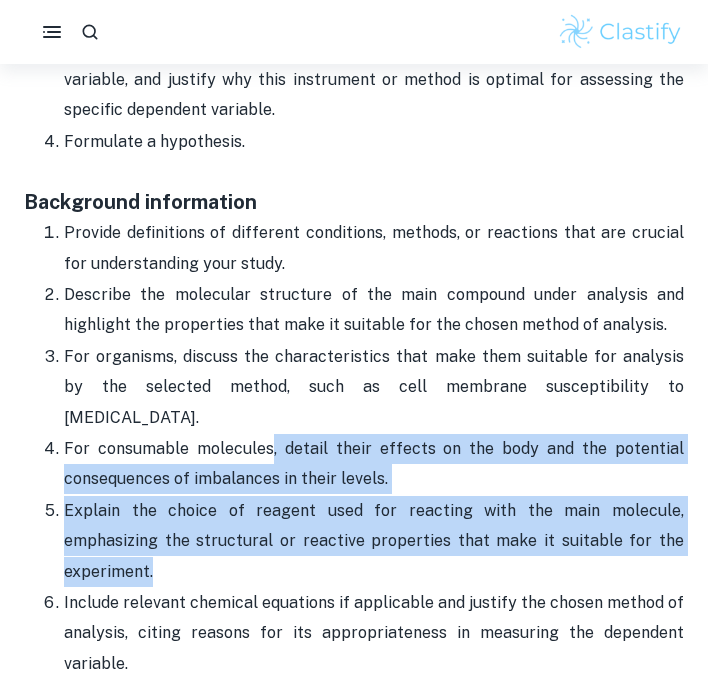 drag, startPoint x: 285, startPoint y: 448, endPoint x: 383, endPoint y: 535, distance: 131.04579 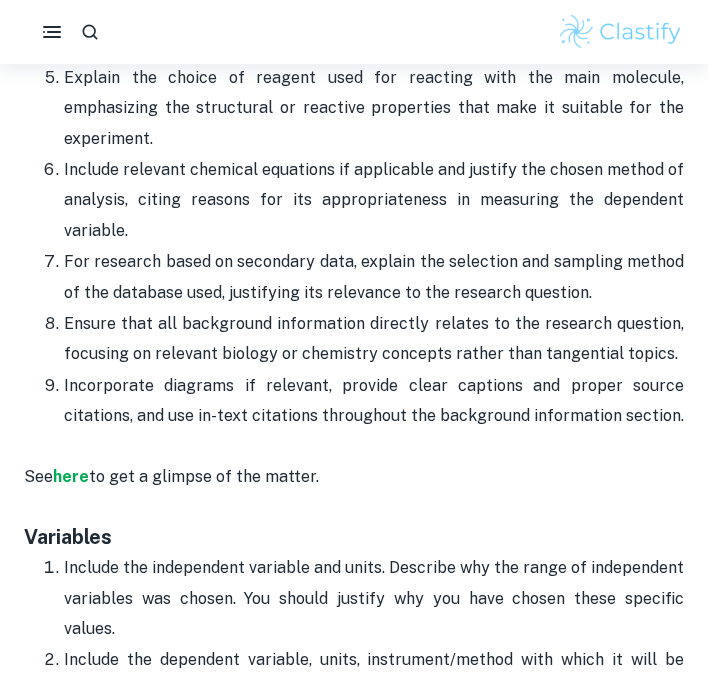scroll, scrollTop: 2345, scrollLeft: 0, axis: vertical 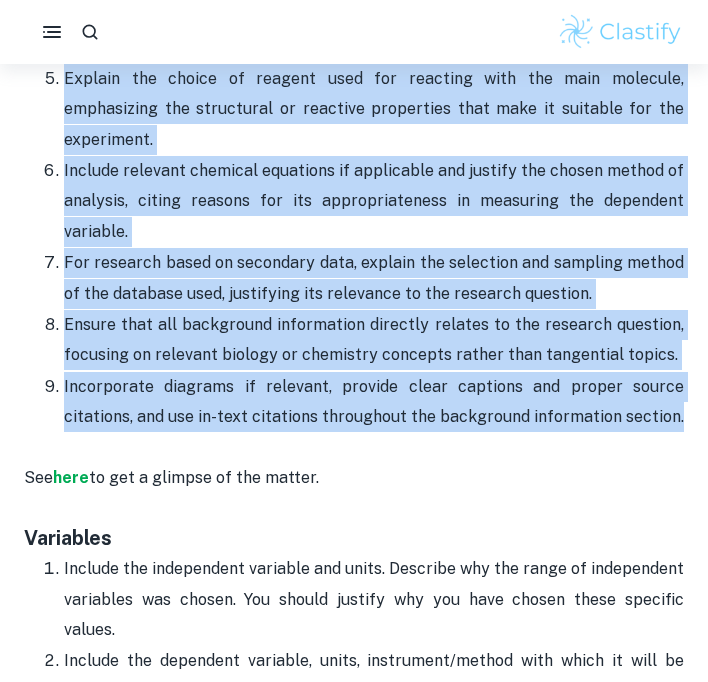 drag, startPoint x: 41, startPoint y: 231, endPoint x: 616, endPoint y: 384, distance: 595.00757 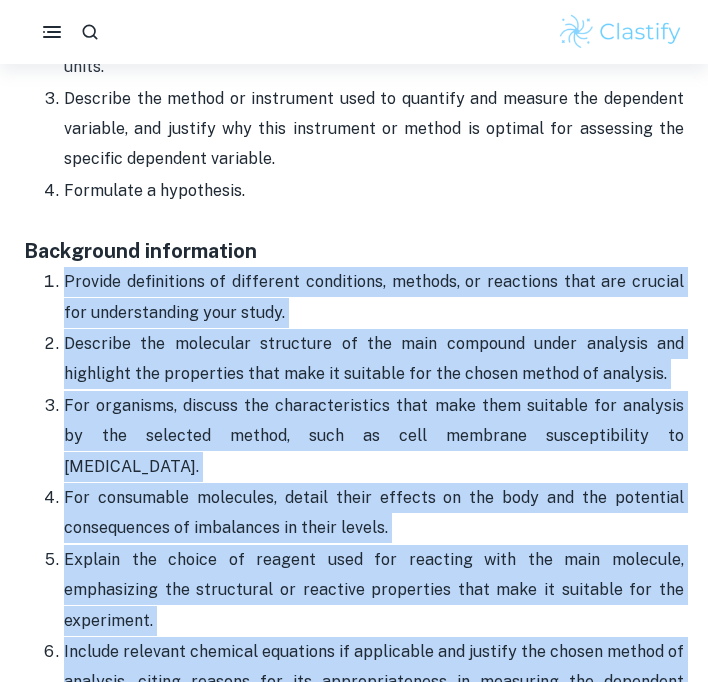 scroll, scrollTop: 1828, scrollLeft: 0, axis: vertical 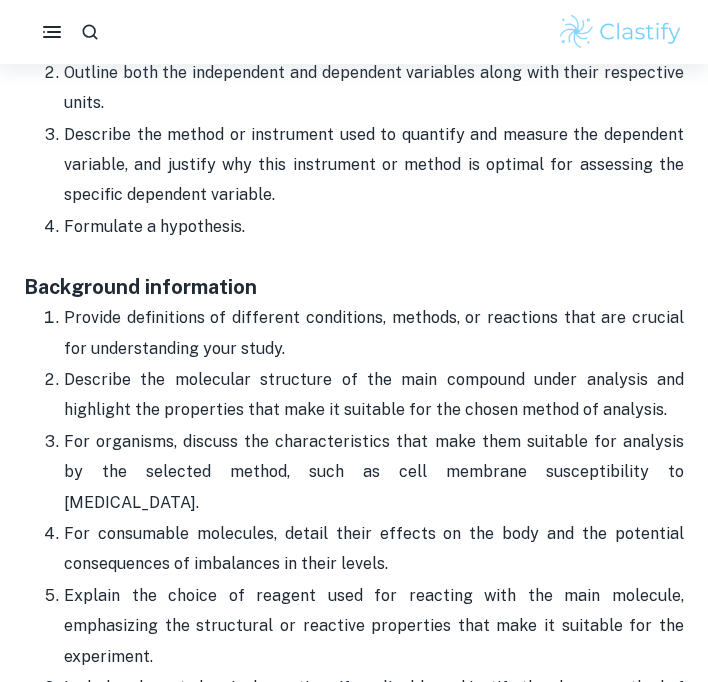 click on "Background information" at bounding box center (354, 272) 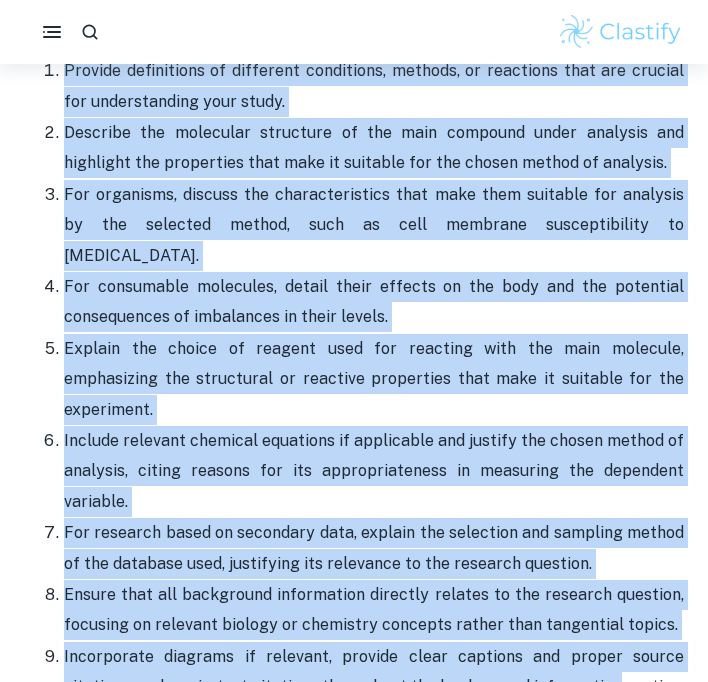 scroll, scrollTop: 2197, scrollLeft: 0, axis: vertical 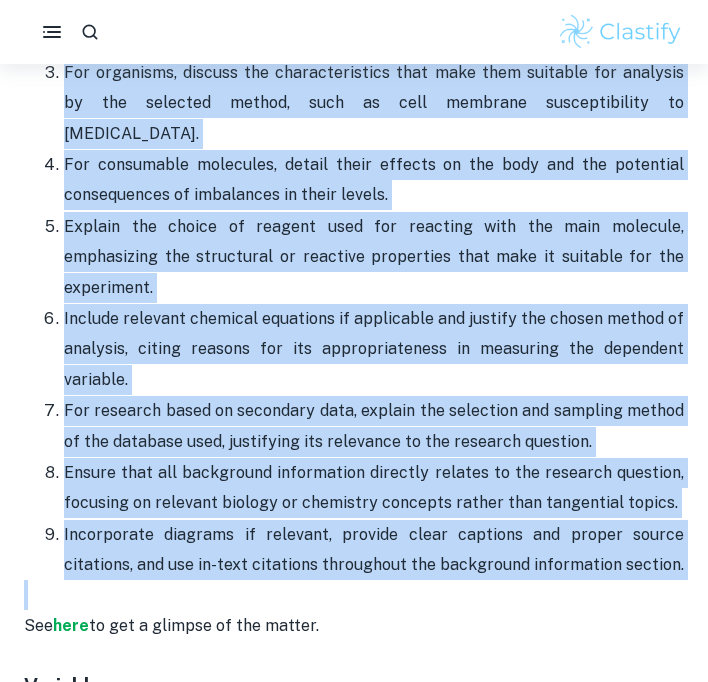 drag, startPoint x: 25, startPoint y: 281, endPoint x: 611, endPoint y: 536, distance: 639.07825 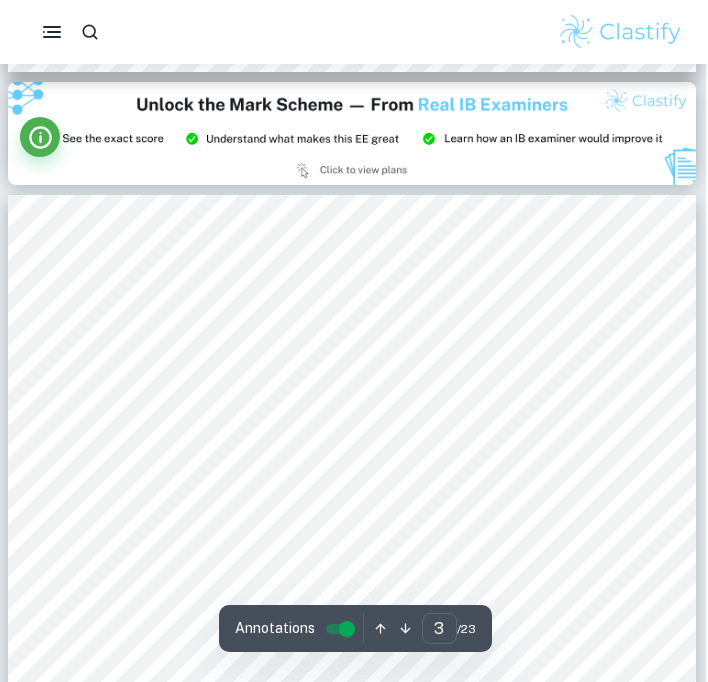 scroll, scrollTop: 1941, scrollLeft: 2, axis: both 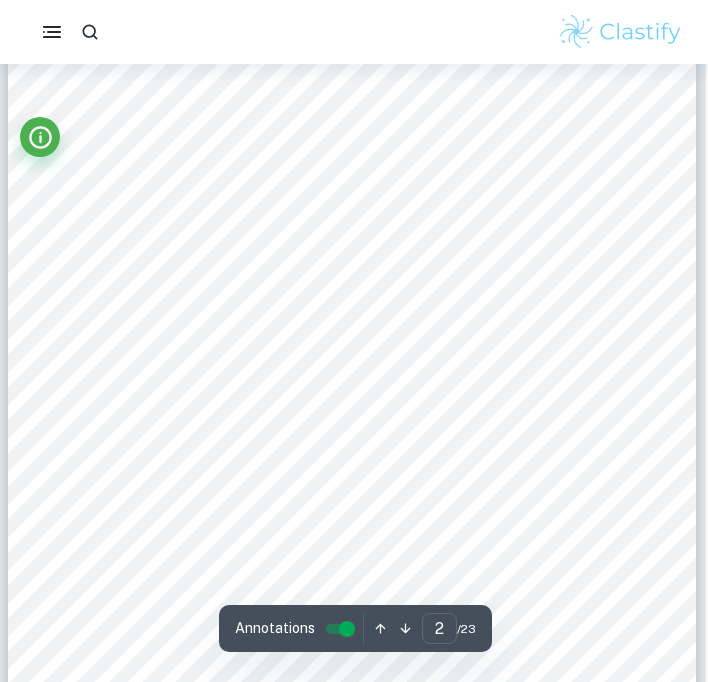 type on "1" 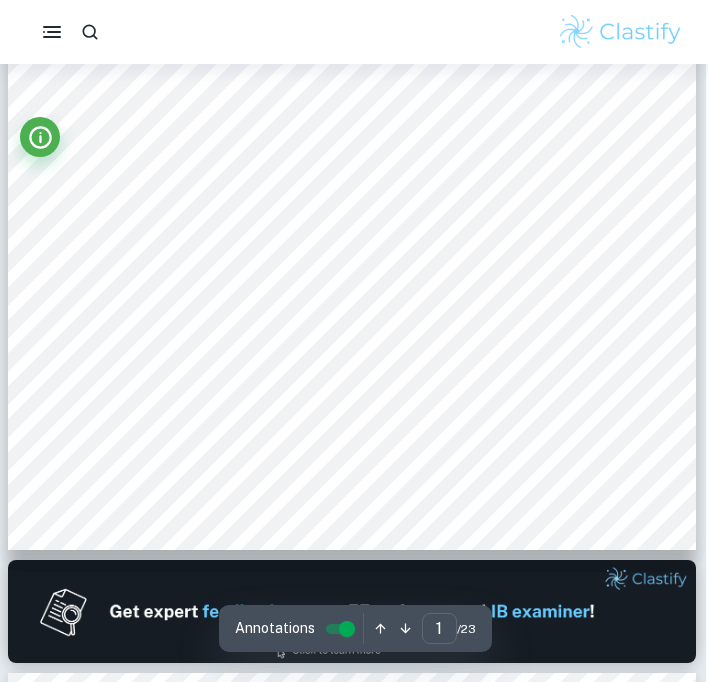 scroll, scrollTop: 450, scrollLeft: 2, axis: both 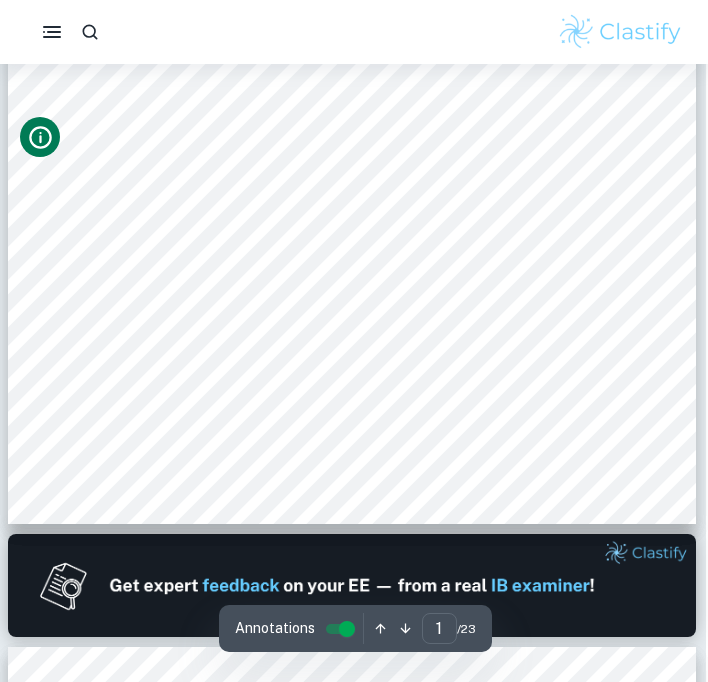 click 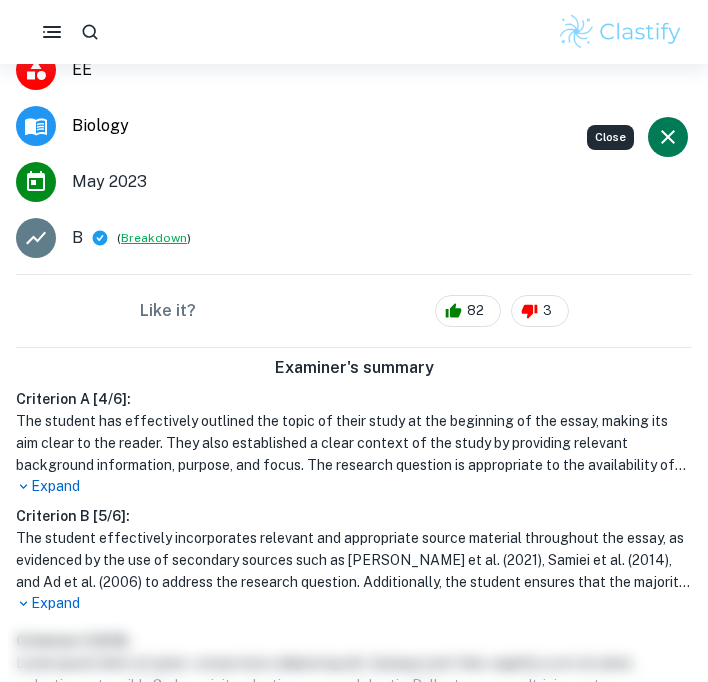 scroll, scrollTop: 256, scrollLeft: 0, axis: vertical 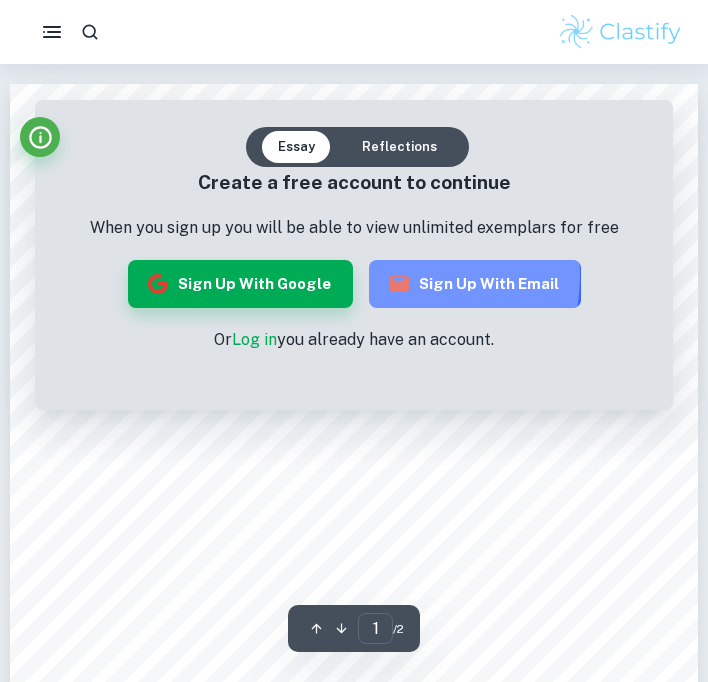 click 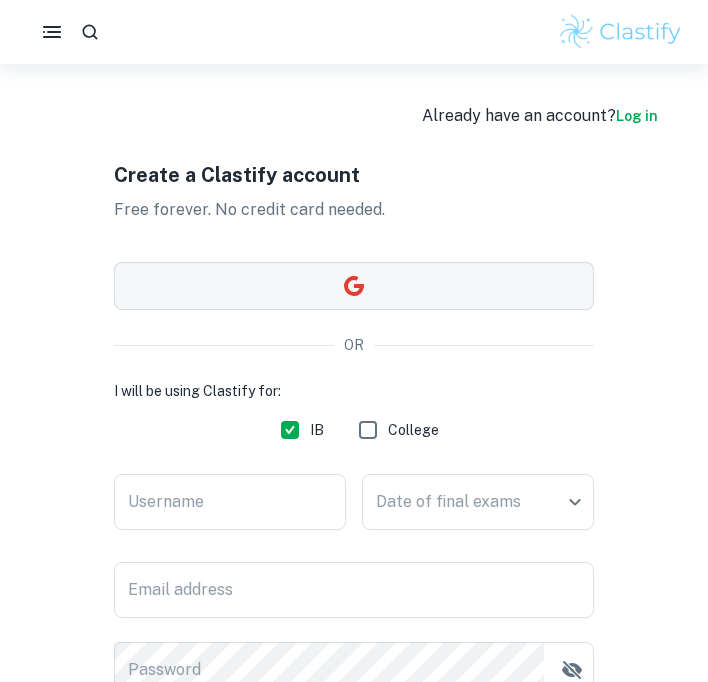 click at bounding box center [354, 286] 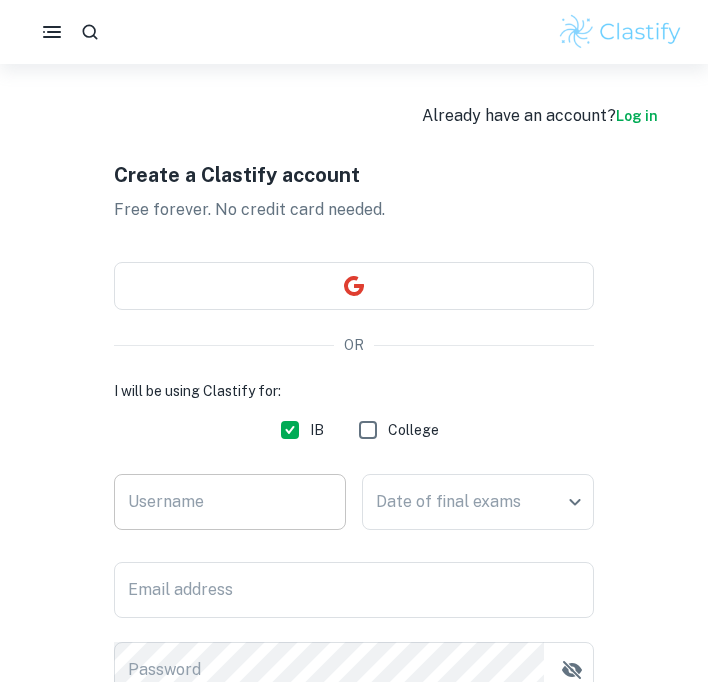 click on "Username" at bounding box center [230, 502] 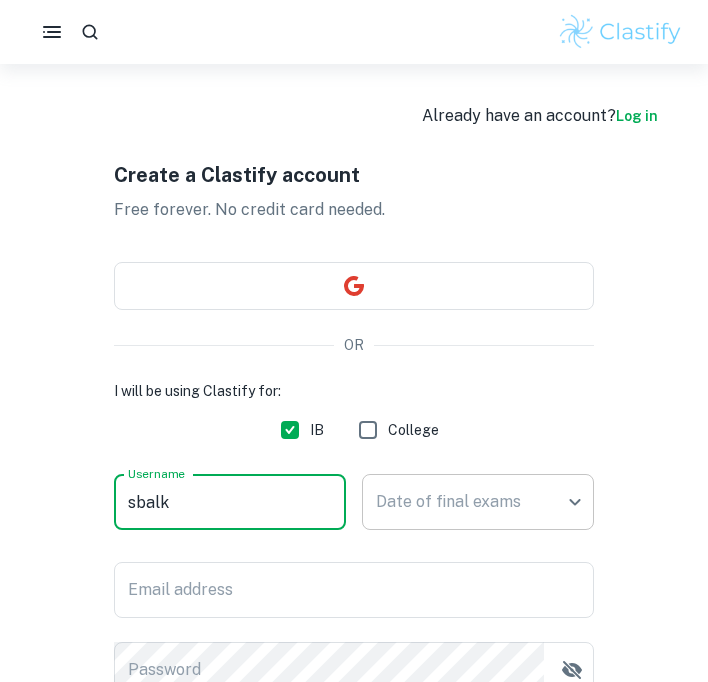 type on "sbalk" 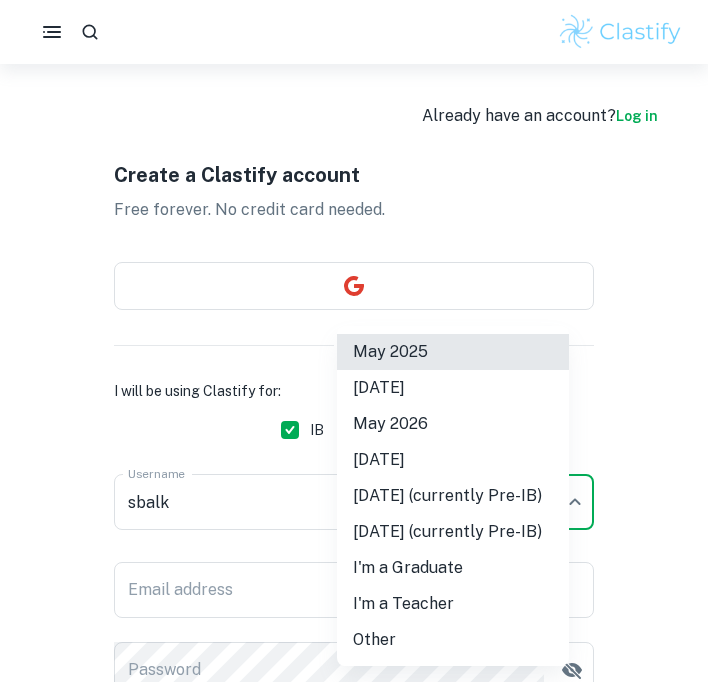click on "We value your privacy We use cookies to enhance your browsing experience, serve personalised ads or content, and analyse our traffic. By clicking "Accept All", you consent to our use of cookies.   Cookie Policy Customise   Reject All   Accept All   Customise Consent Preferences   We use cookies to help you navigate efficiently and perform certain functions. You will find detailed information about all cookies under each consent category below. The cookies that are categorised as "Necessary" are stored on your browser as they are essential for enabling the basic functionalities of the site. ...  Show more For more information on how Google's third-party cookies operate and handle your data, see:   Google Privacy Policy Necessary Always Active Necessary cookies are required to enable the basic features of this site, such as providing secure log-in or adjusting your consent preferences. These cookies do not store any personally identifiable data. Functional Analytics Performance Advertisement Uncategorised" at bounding box center (354, 405) 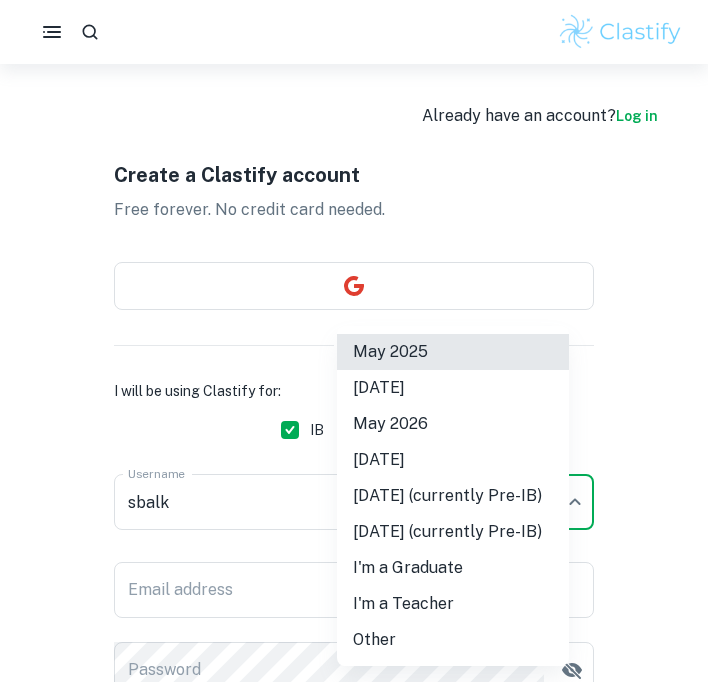 click on "May 2026" at bounding box center (453, 424) 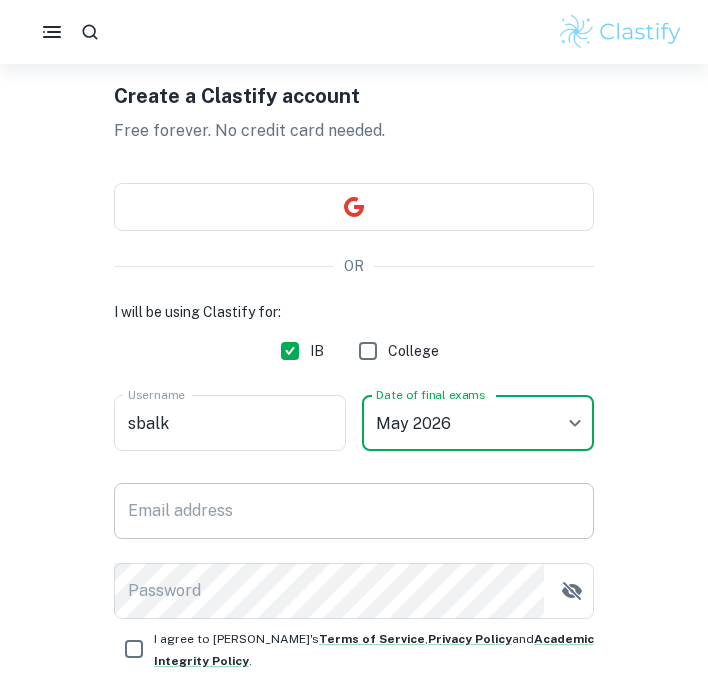 scroll, scrollTop: 85, scrollLeft: 0, axis: vertical 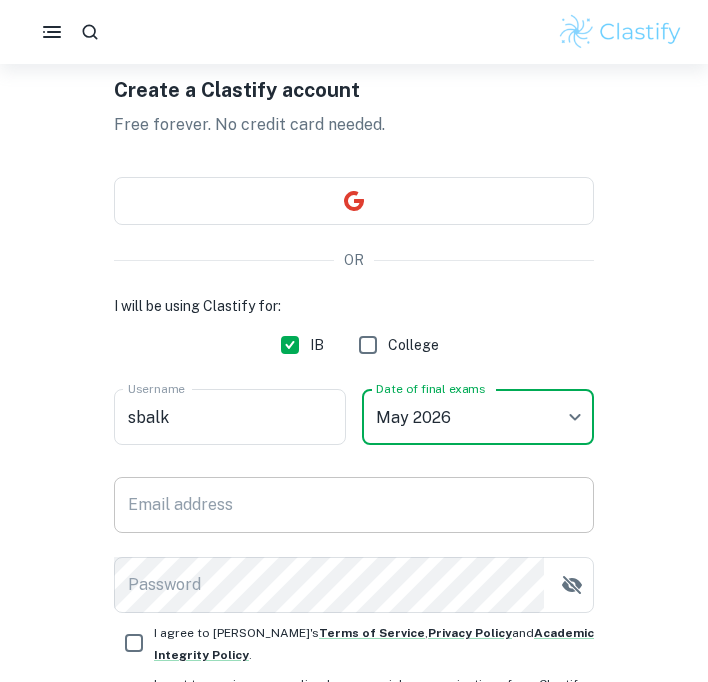 click on "Email address" at bounding box center [354, 505] 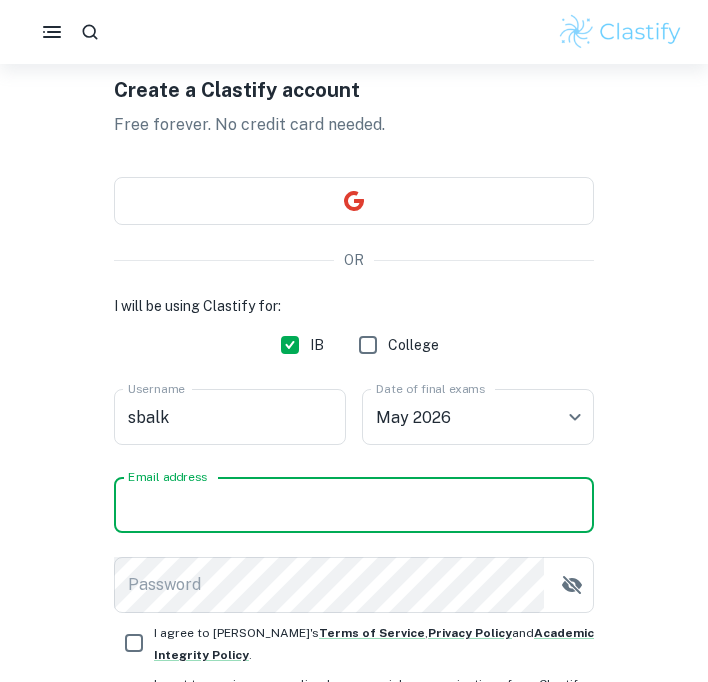 type on "sbalk@islux.lu" 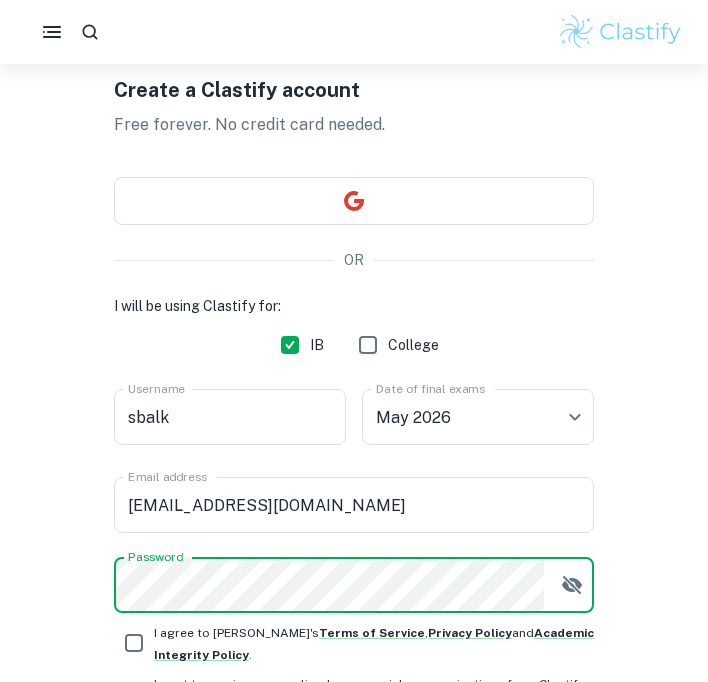 click 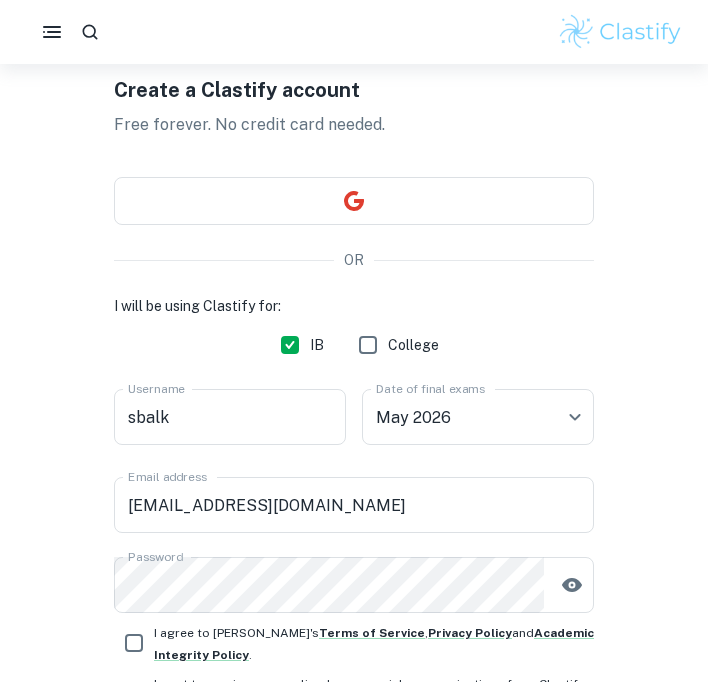 click on "I agree to Clastify's  Terms of Service ,  Privacy Policy  and  Academic Integrity Policy ." at bounding box center (374, 643) 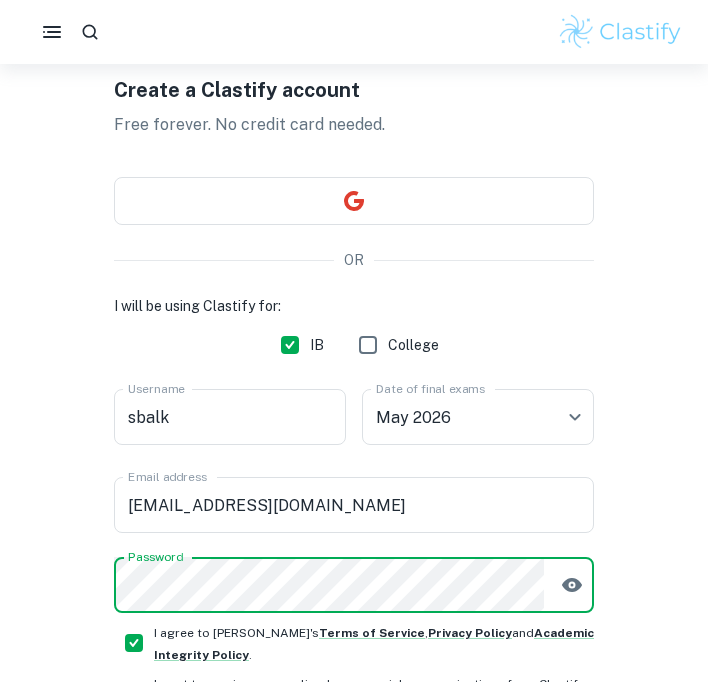click on "I agree to Clastify's  Terms of Service ,  Privacy Policy  and  Academic Integrity Policy ." at bounding box center [134, 643] 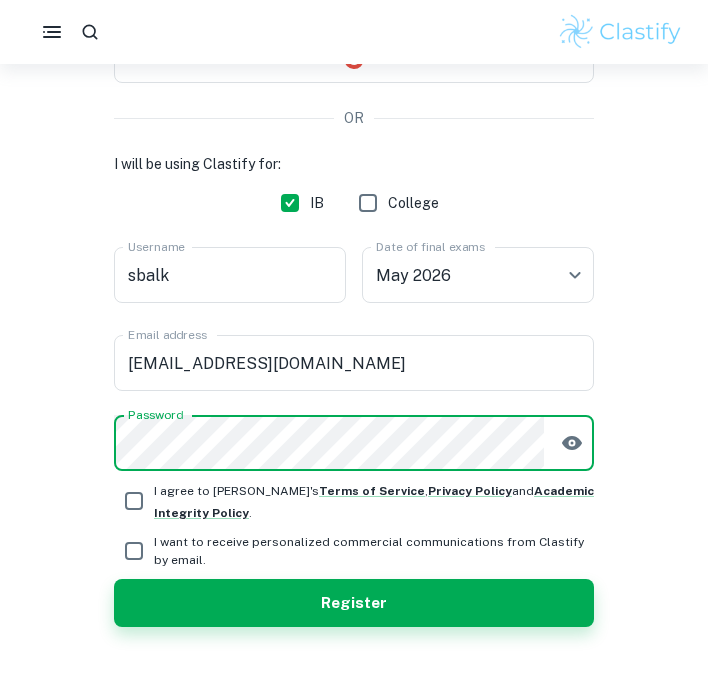 scroll, scrollTop: 268, scrollLeft: 0, axis: vertical 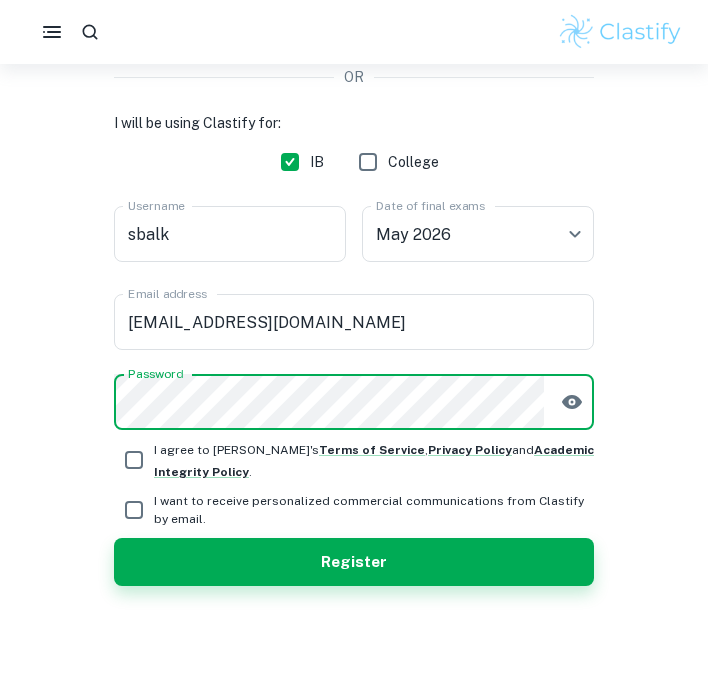 click on "I agree to Clastify's  Terms of Service ,  Privacy Policy  and  Academic Integrity Policy ." at bounding box center (134, 460) 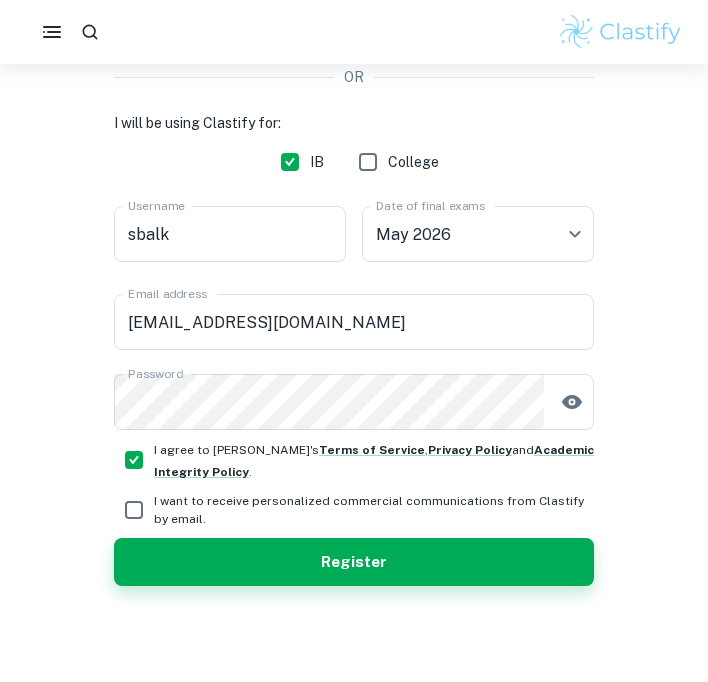 click on "I want to receive personalized commercial communications from Clastify by email." at bounding box center (134, 510) 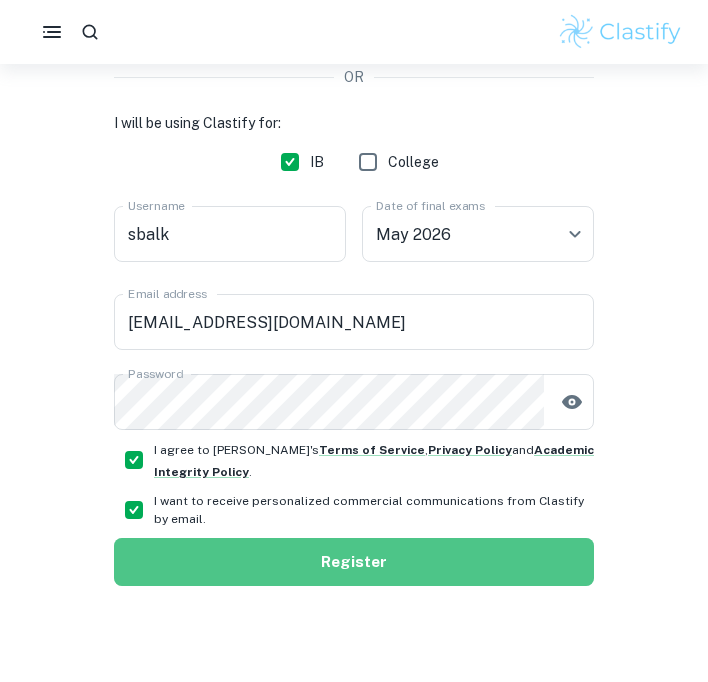 click on "Register" at bounding box center [354, 562] 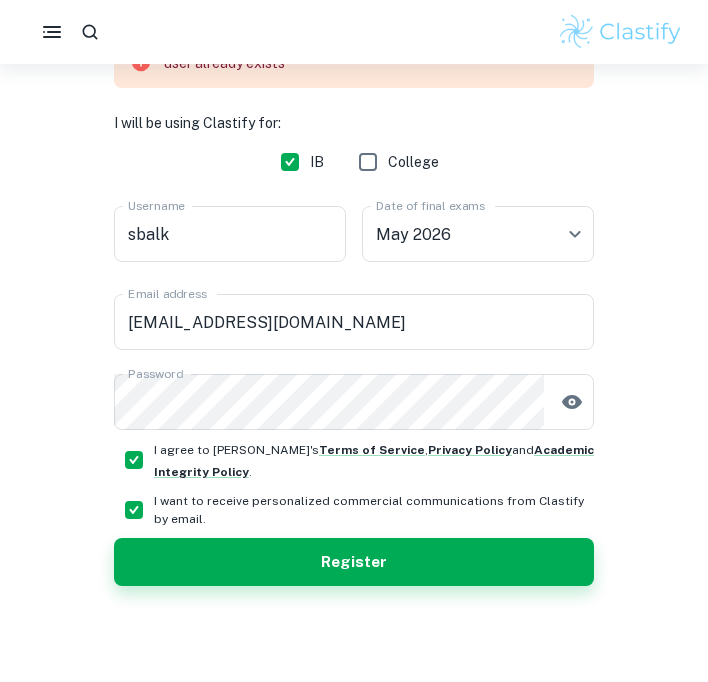scroll, scrollTop: 0, scrollLeft: 0, axis: both 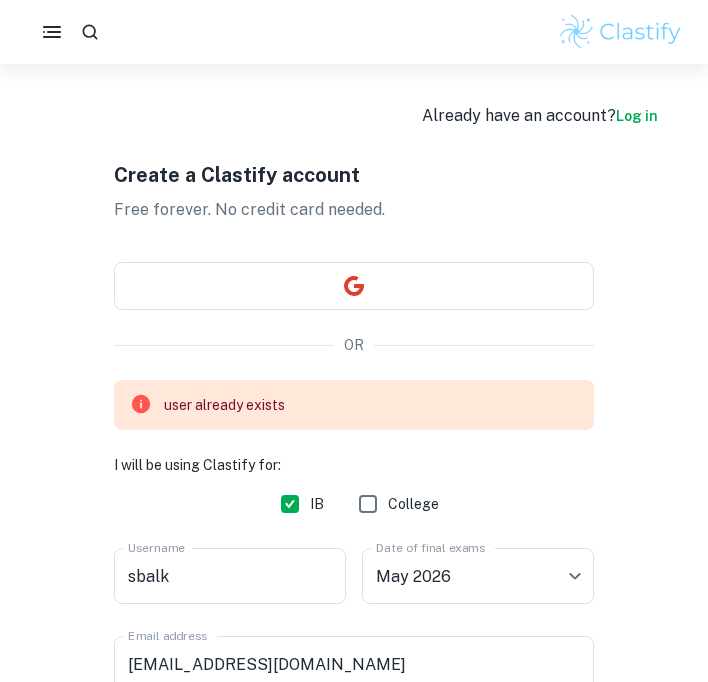 click on "Log in" at bounding box center (637, 116) 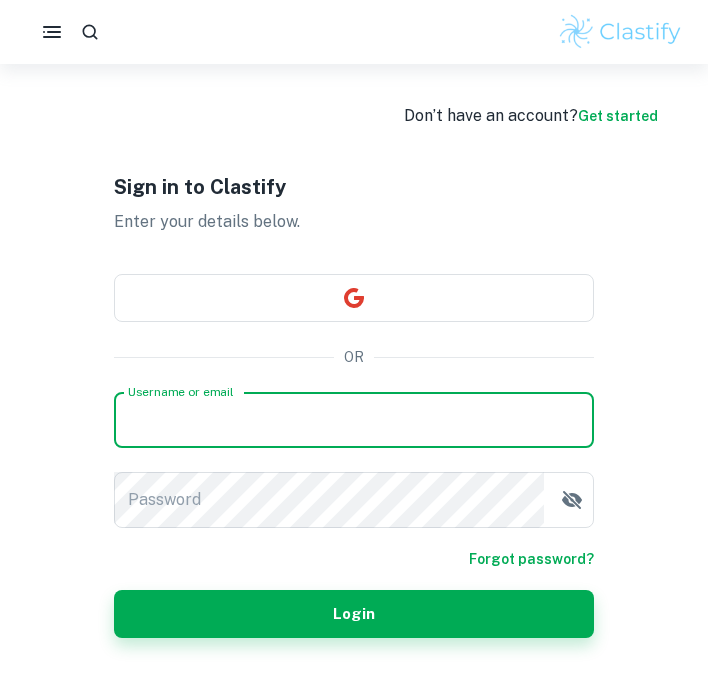 click on "Username or email" at bounding box center (354, 420) 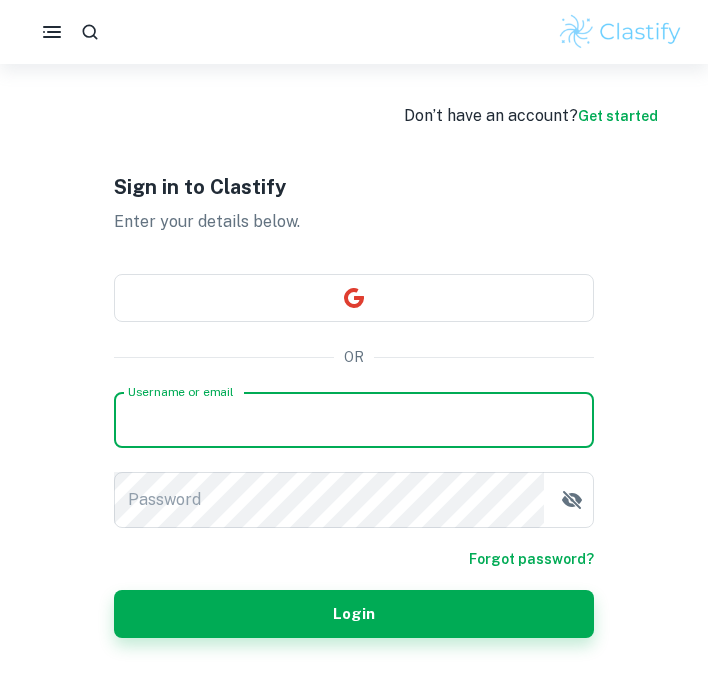 type on "sbalk@islux.lu" 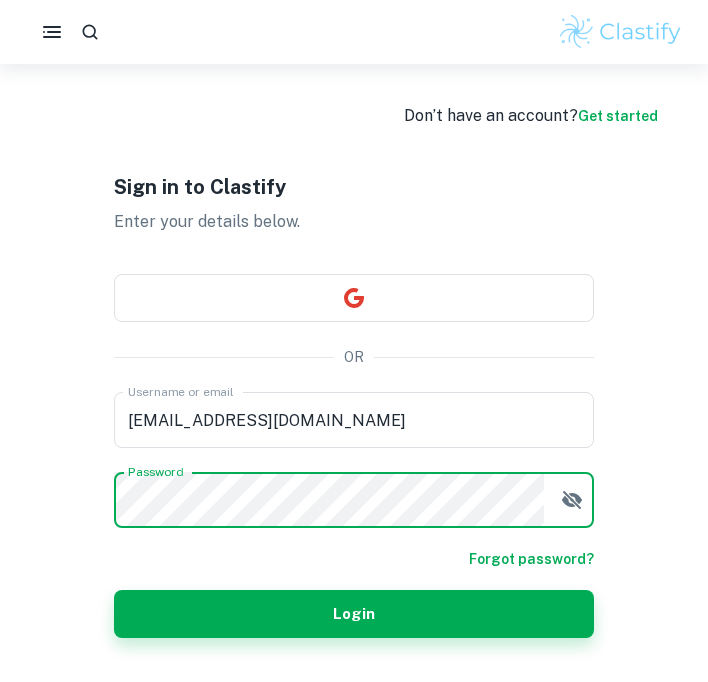 click 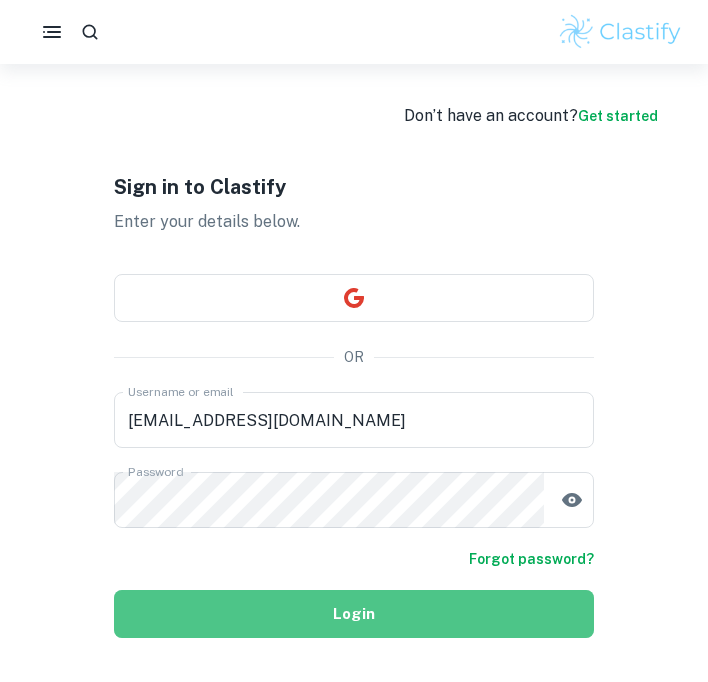 click on "Login" at bounding box center (354, 614) 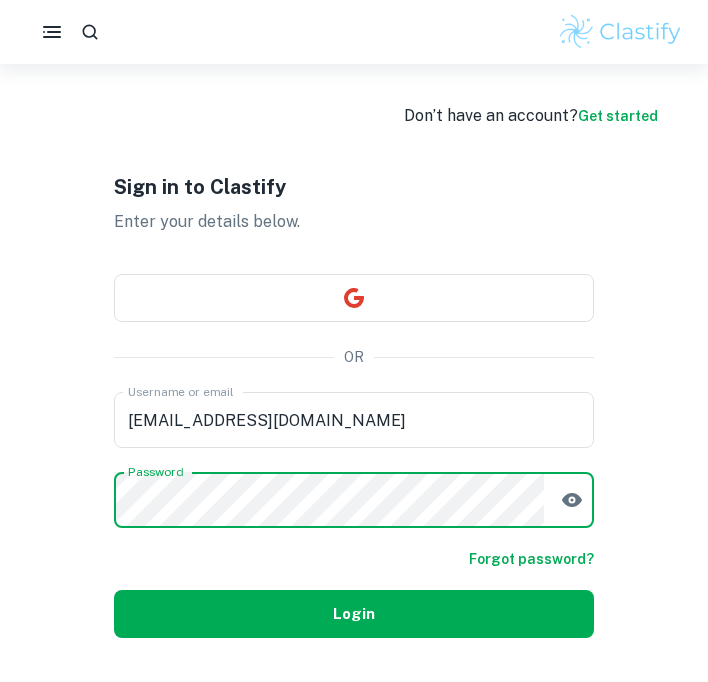 click on "Login" at bounding box center [354, 614] 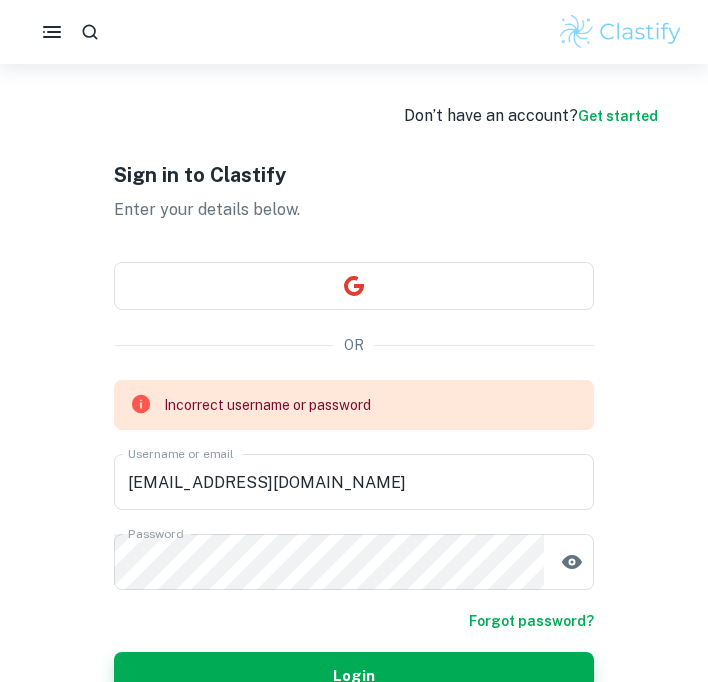 click on "Forgot password?" at bounding box center [531, 621] 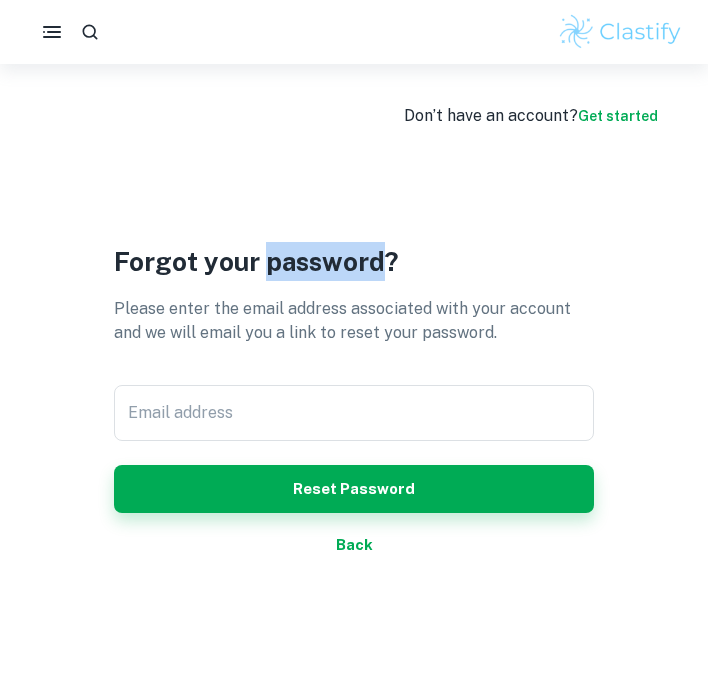 click on "Forgot your password?" at bounding box center [354, 261] 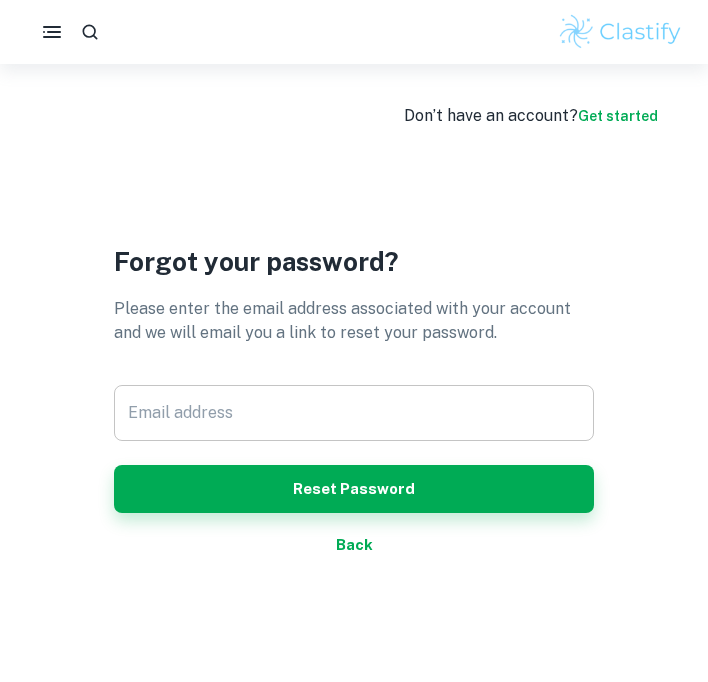 click on "Email address" at bounding box center (354, 413) 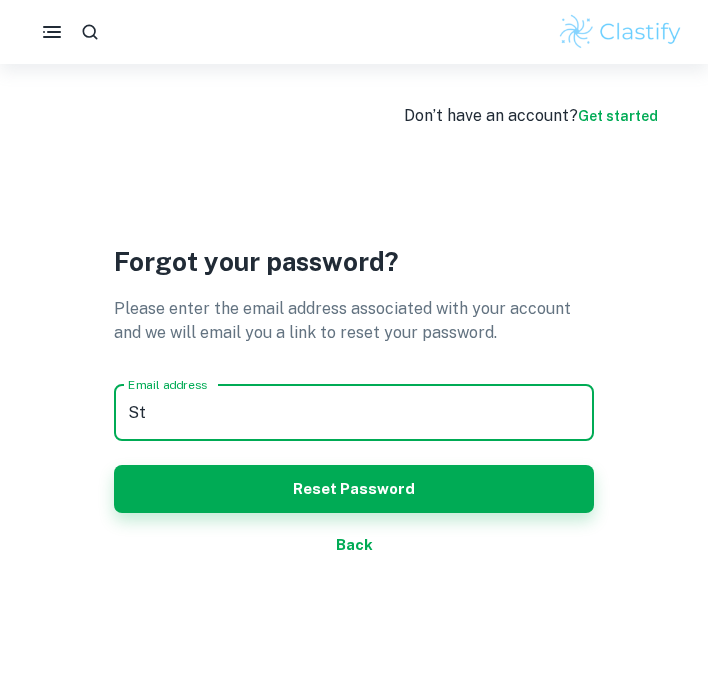 type on "S" 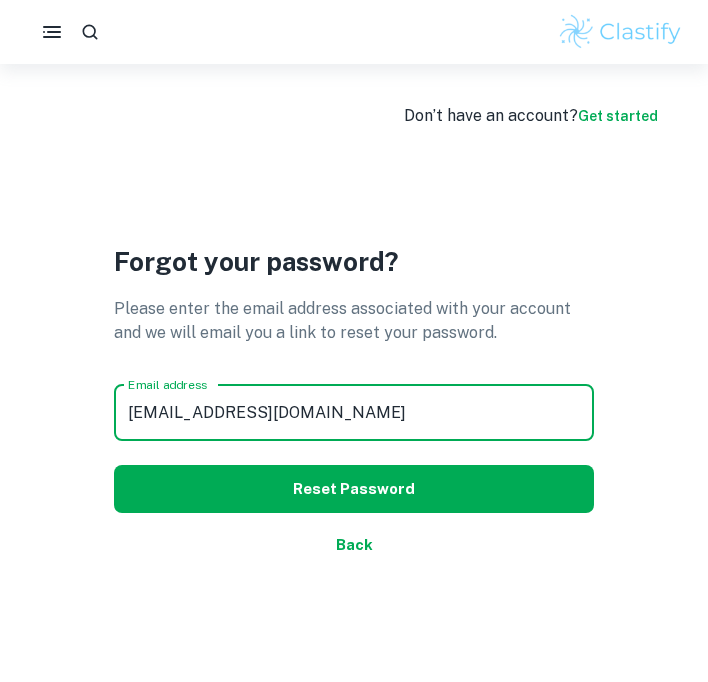 type on "sbalk@islux.lu" 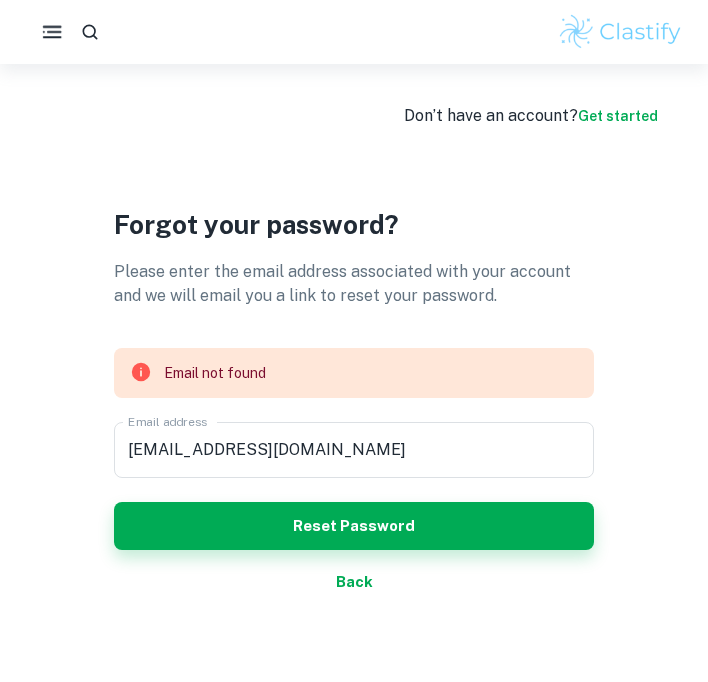 click 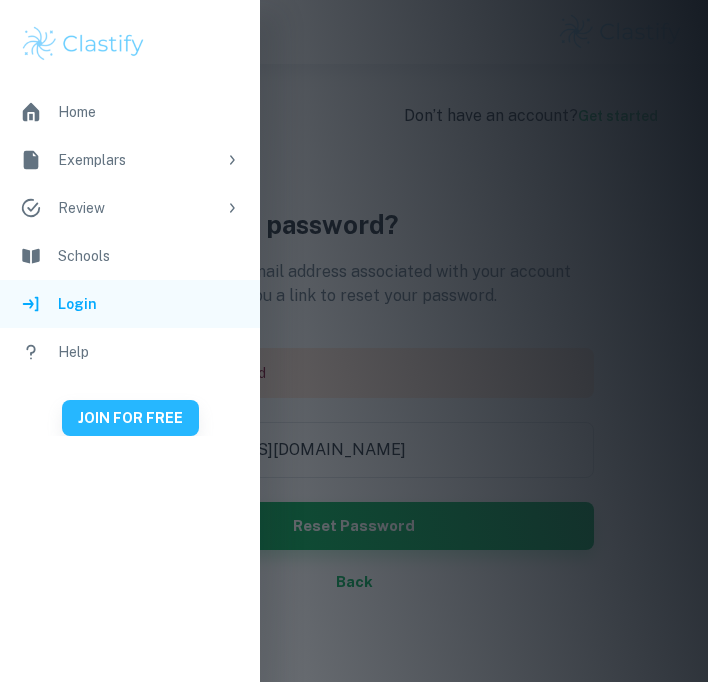 click on "Exemplars" at bounding box center [130, 160] 